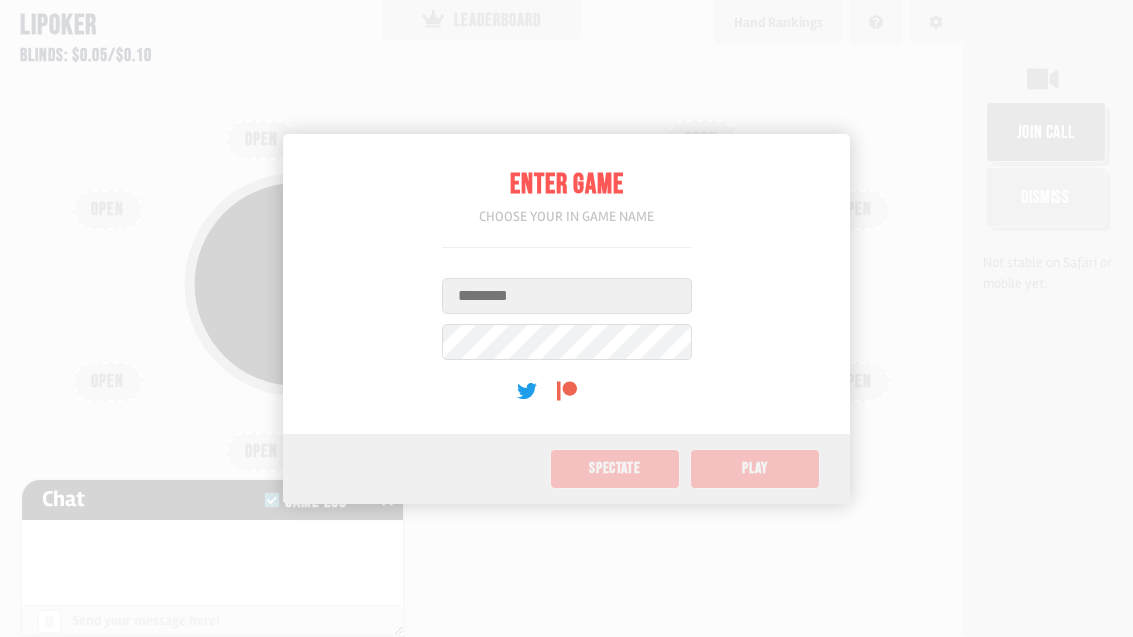 scroll, scrollTop: 0, scrollLeft: 0, axis: both 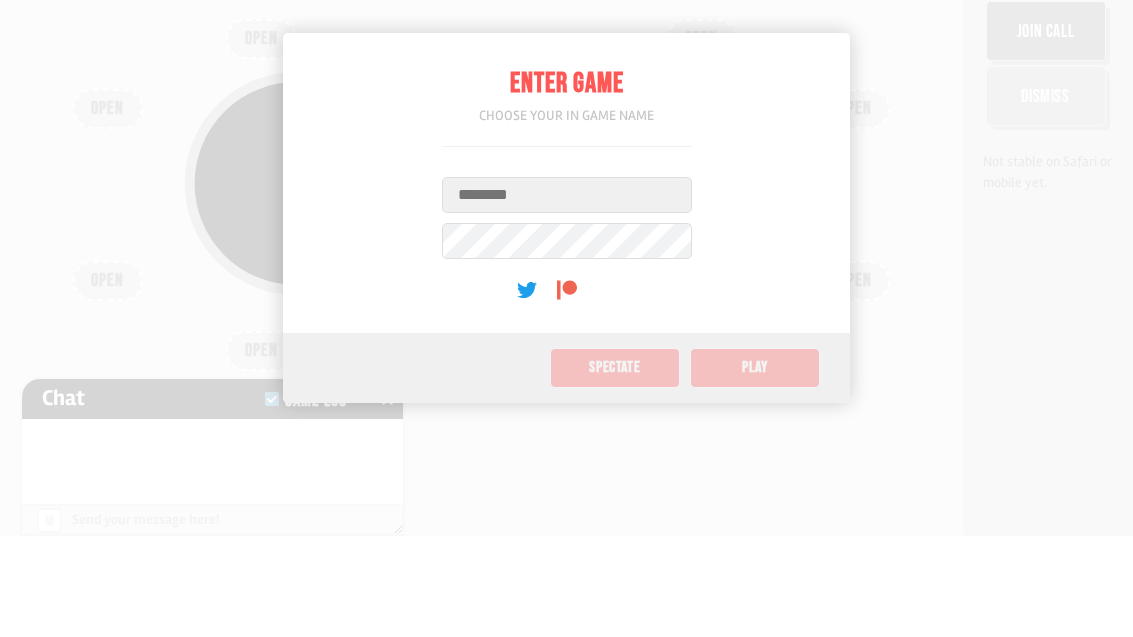 type on "*" 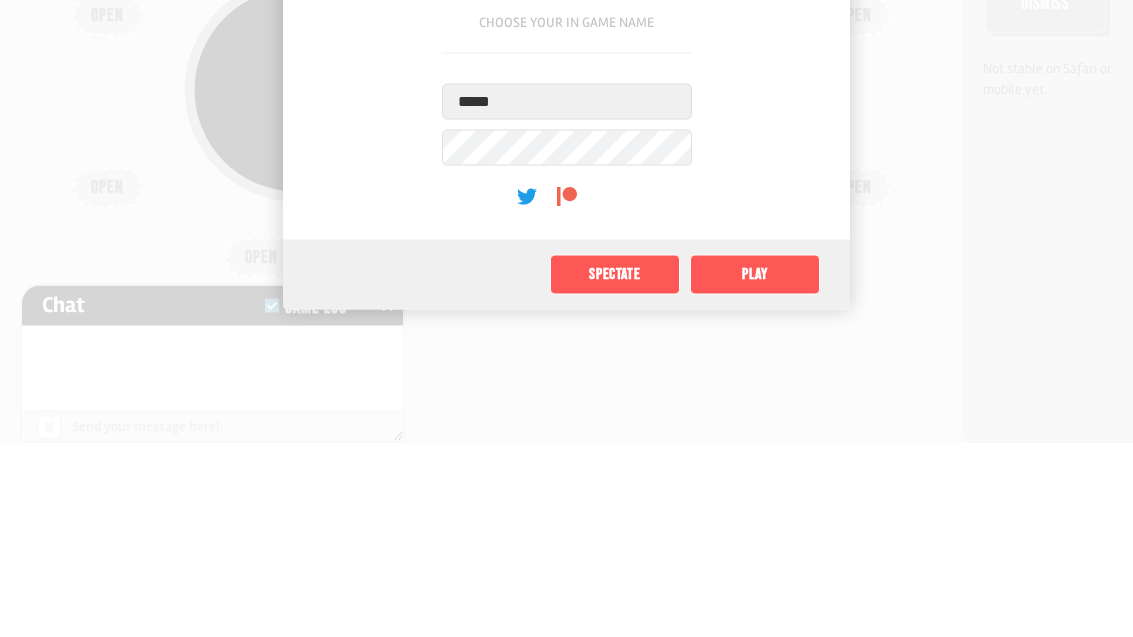 type on "*****" 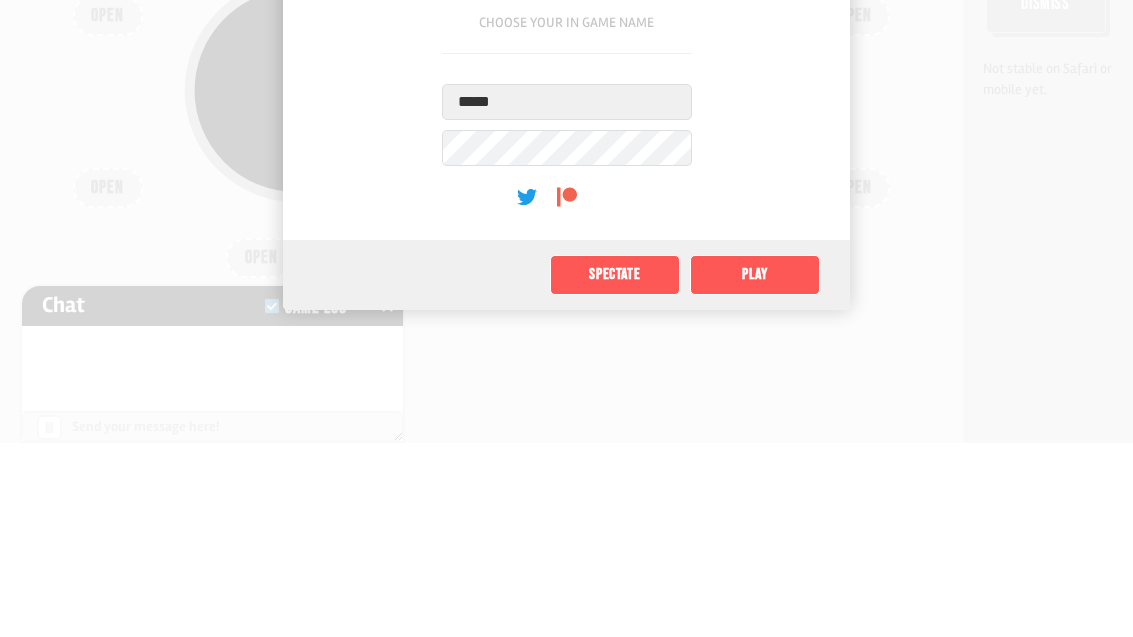 scroll, scrollTop: 64, scrollLeft: 0, axis: vertical 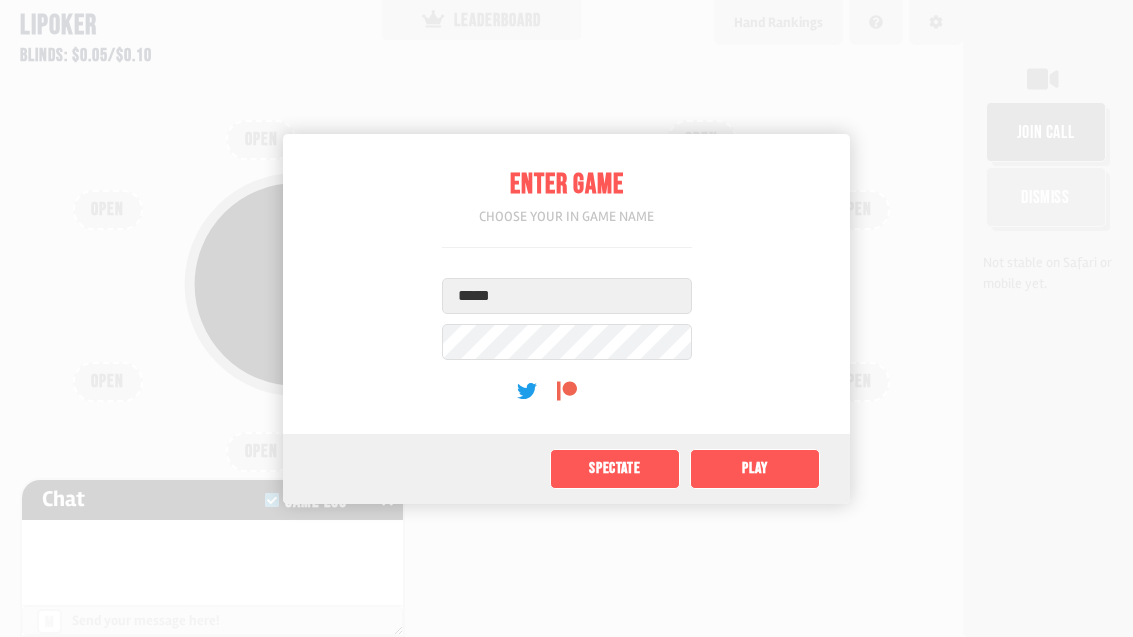 click on "Play" 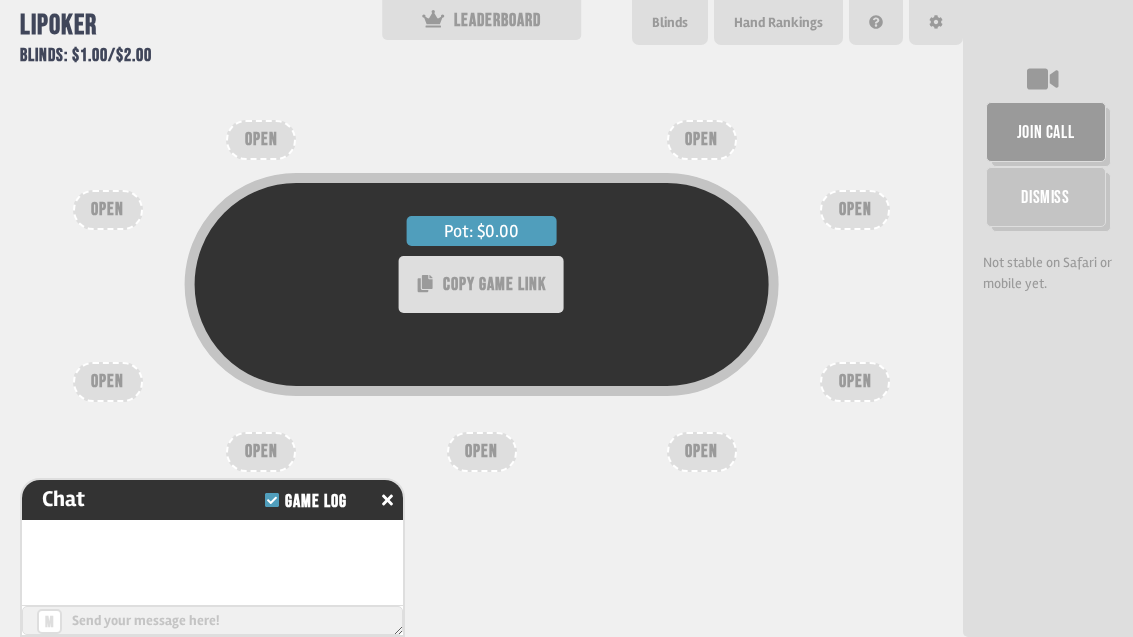 type on "***" 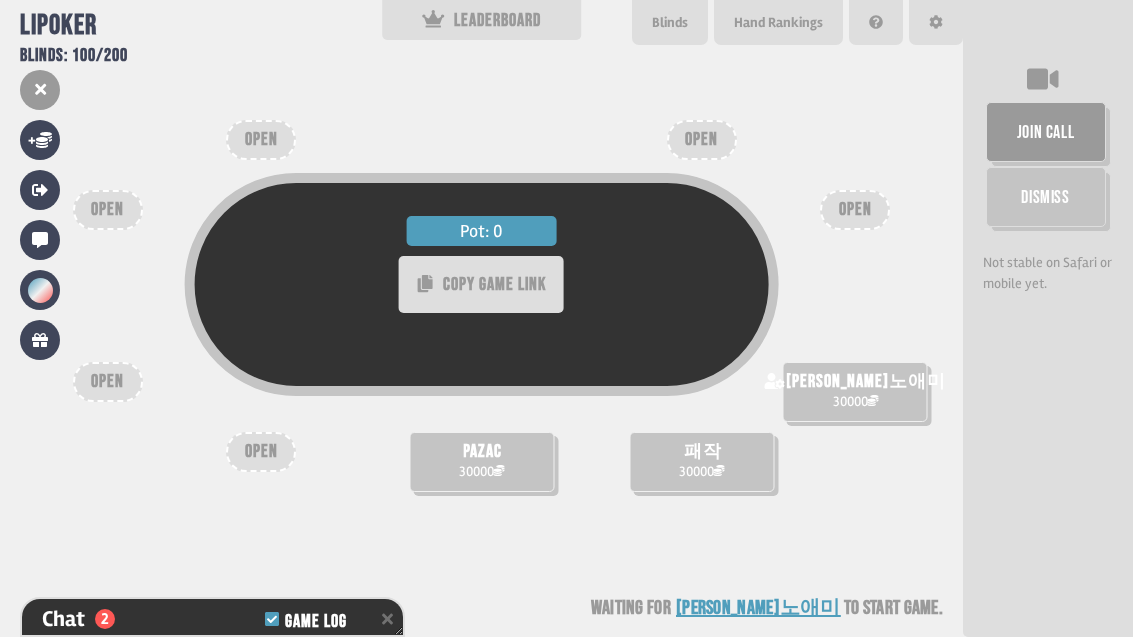 scroll, scrollTop: 171, scrollLeft: 0, axis: vertical 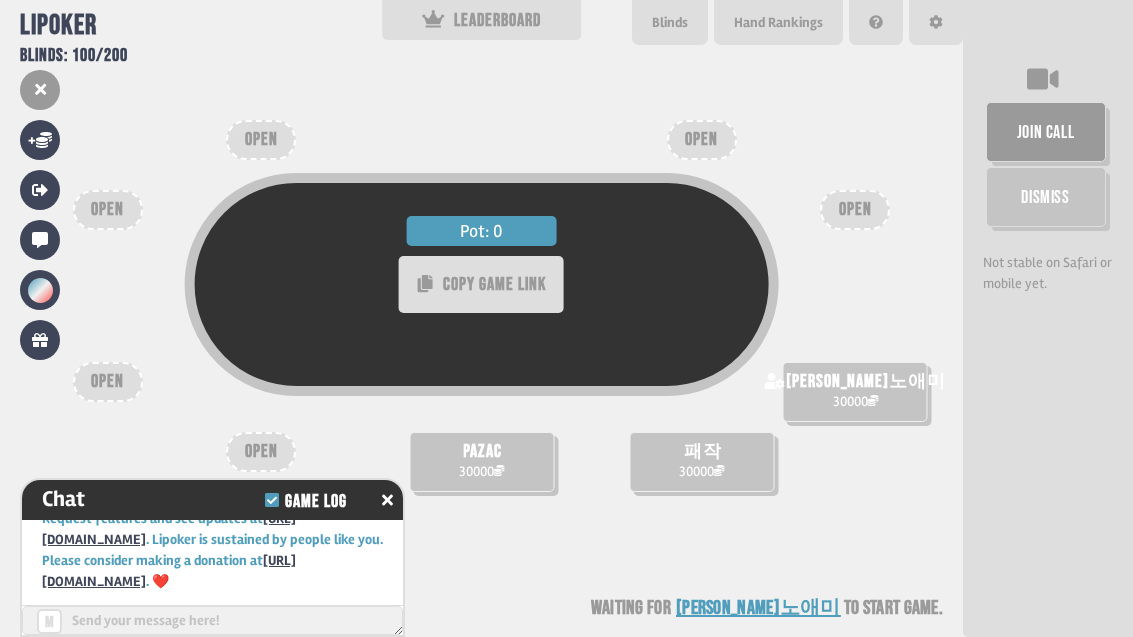 click at bounding box center [212, 620] 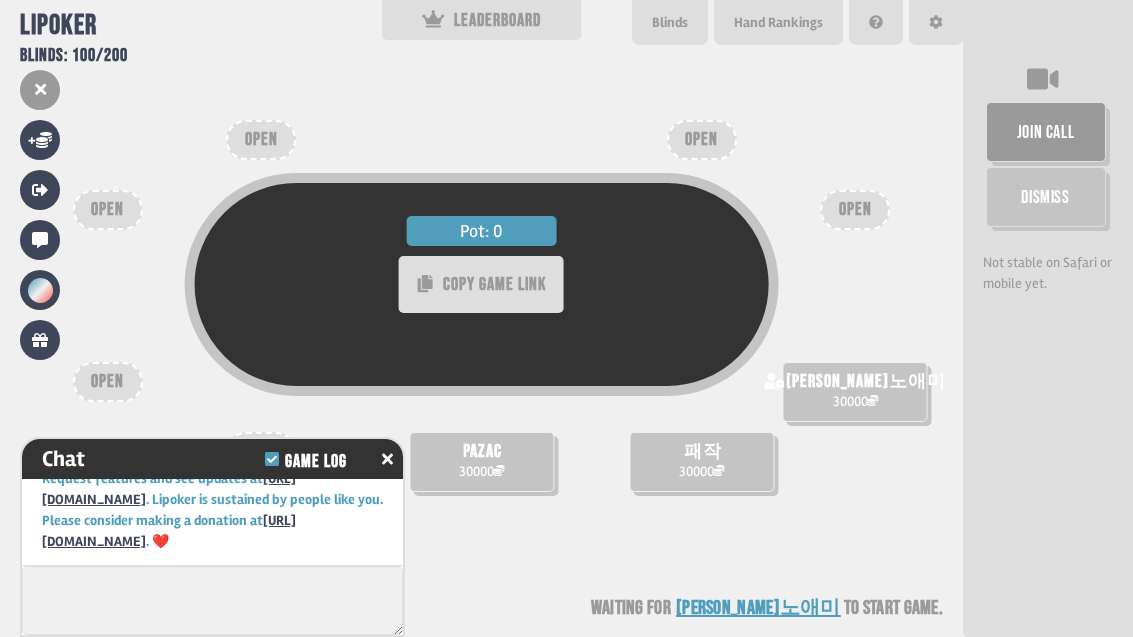 scroll, scrollTop: 81, scrollLeft: 0, axis: vertical 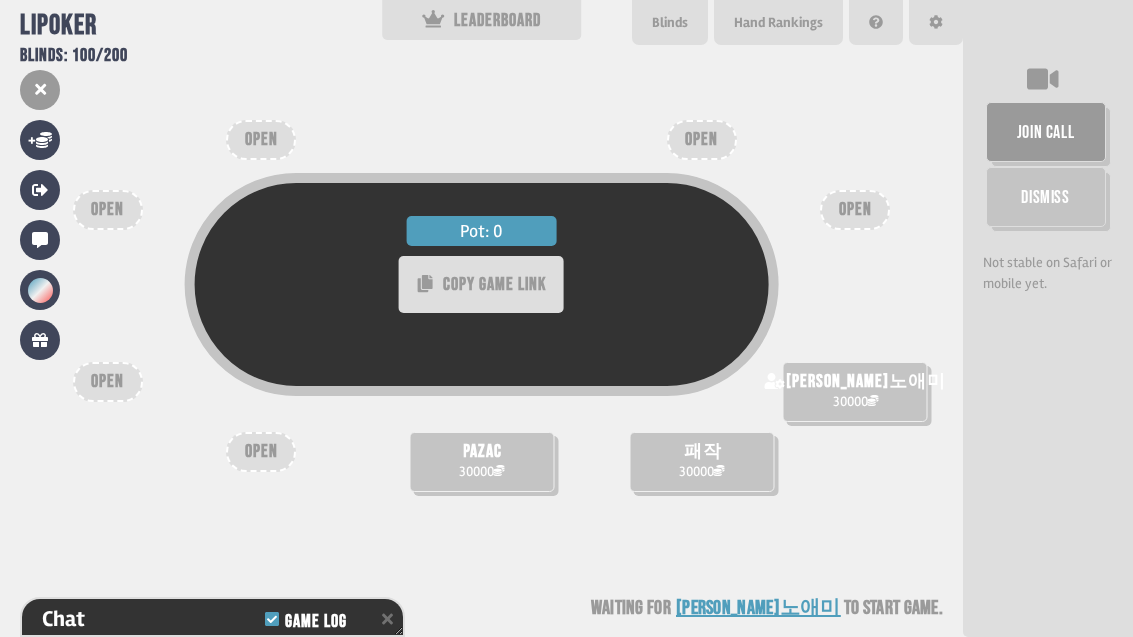 click on "pazac 30000" at bounding box center [481, 462] 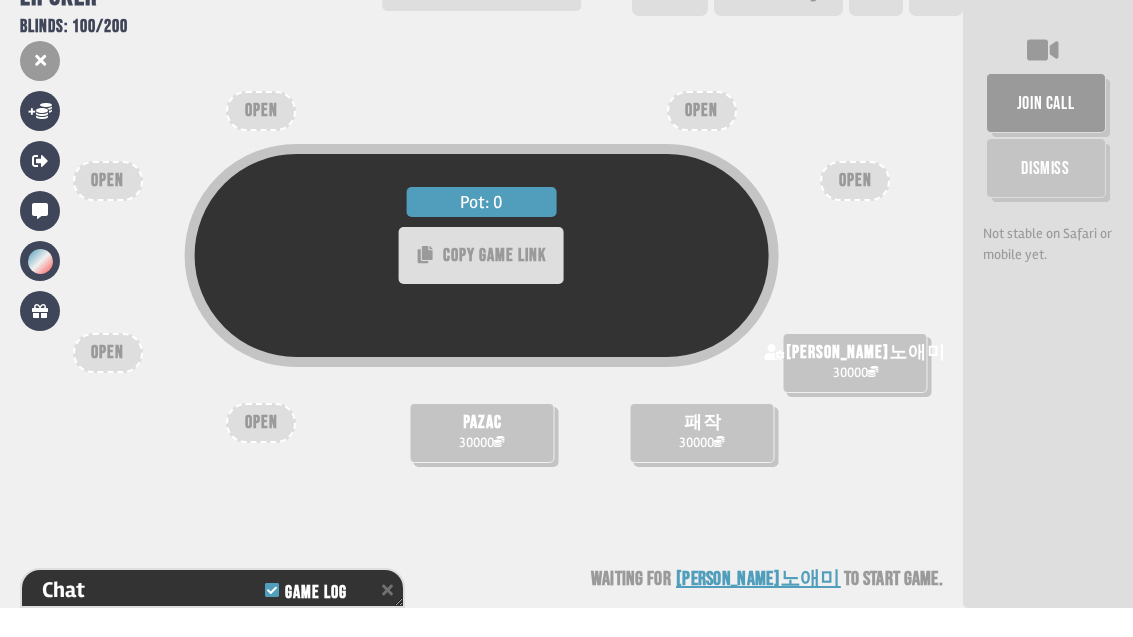 scroll, scrollTop: 64, scrollLeft: 0, axis: vertical 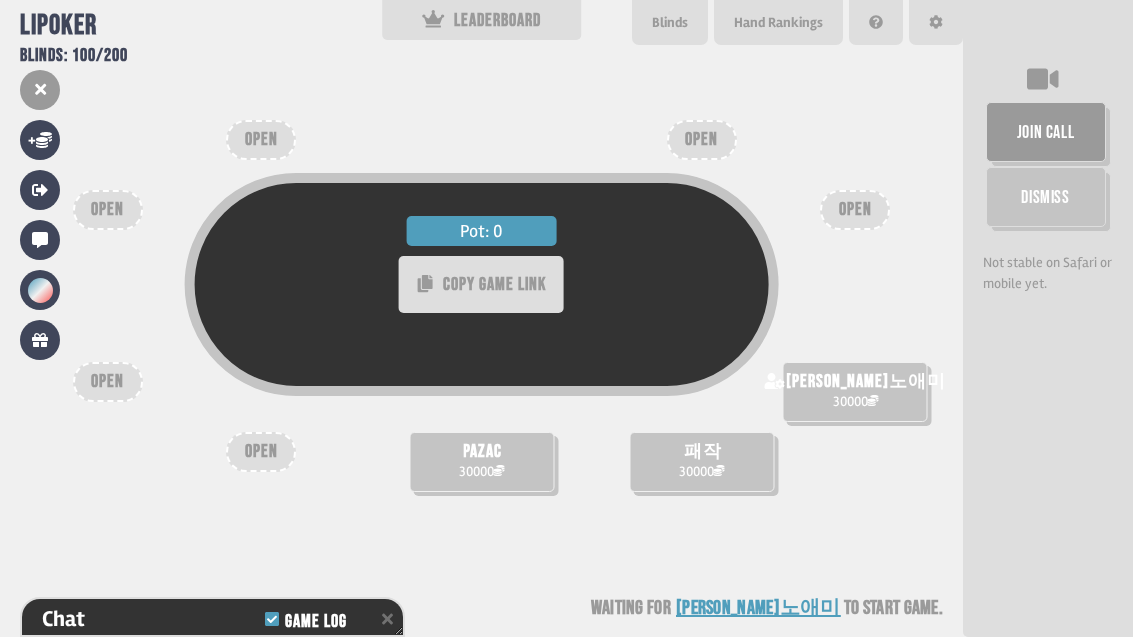 click on "OPEN" at bounding box center [261, 452] 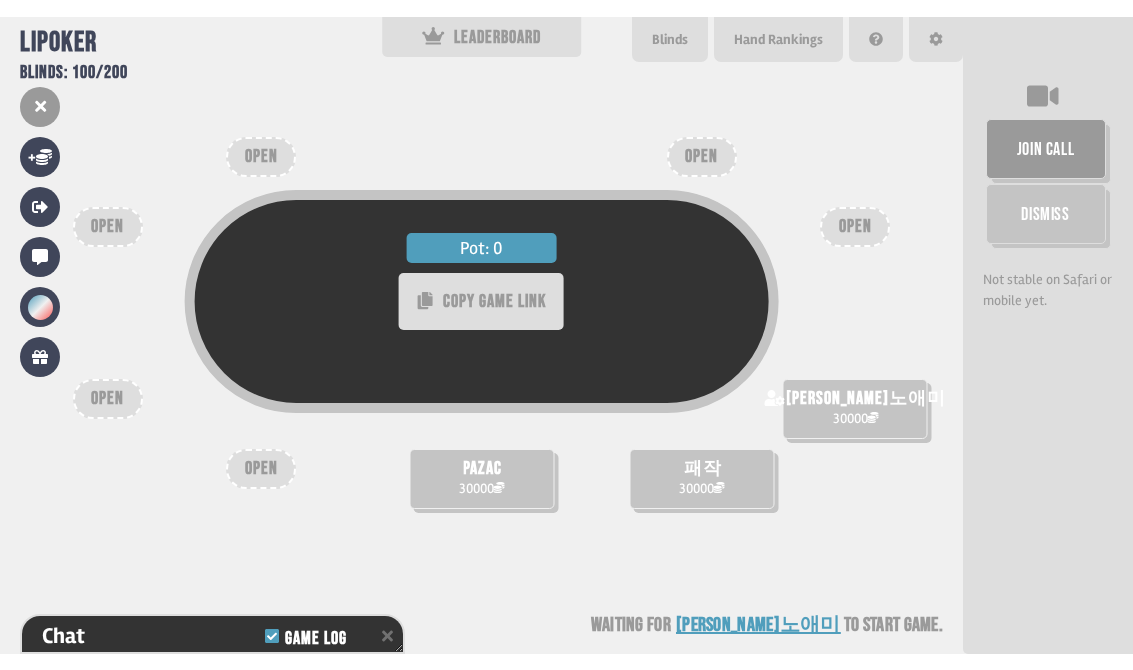 scroll, scrollTop: 0, scrollLeft: 0, axis: both 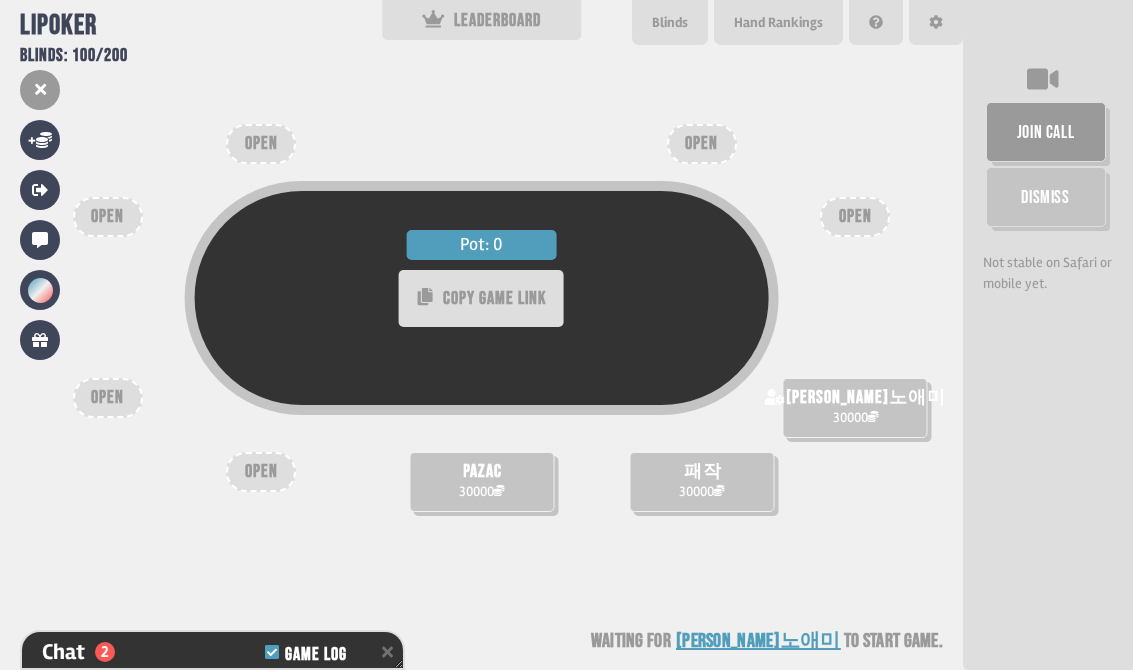 click at bounding box center (40, 290) 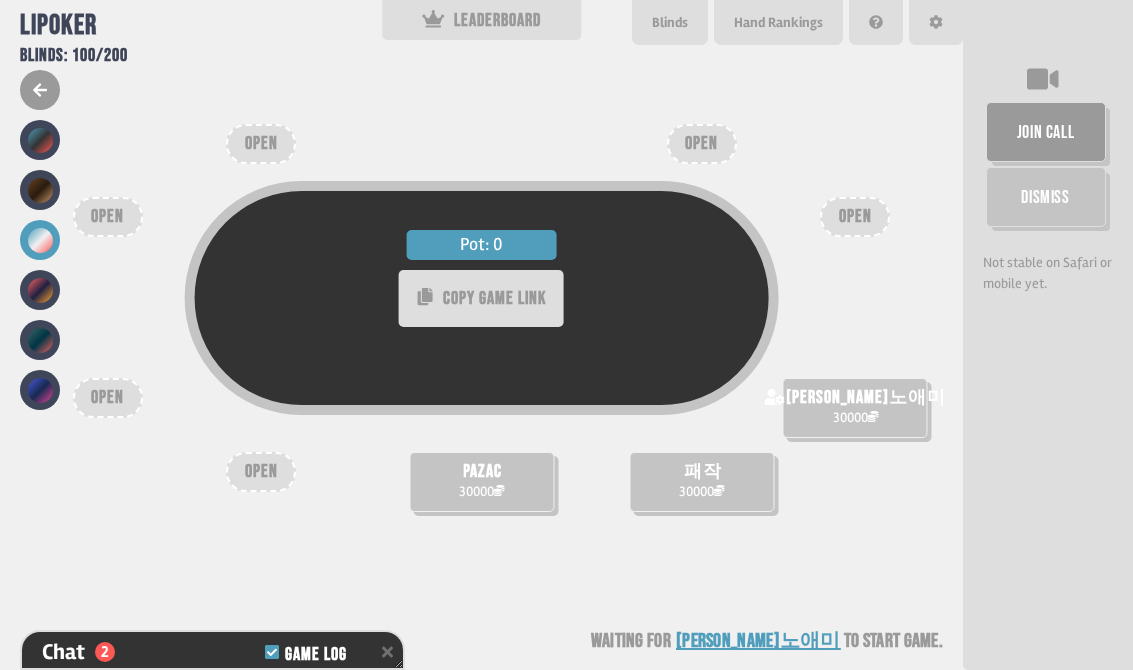 click at bounding box center (40, 290) 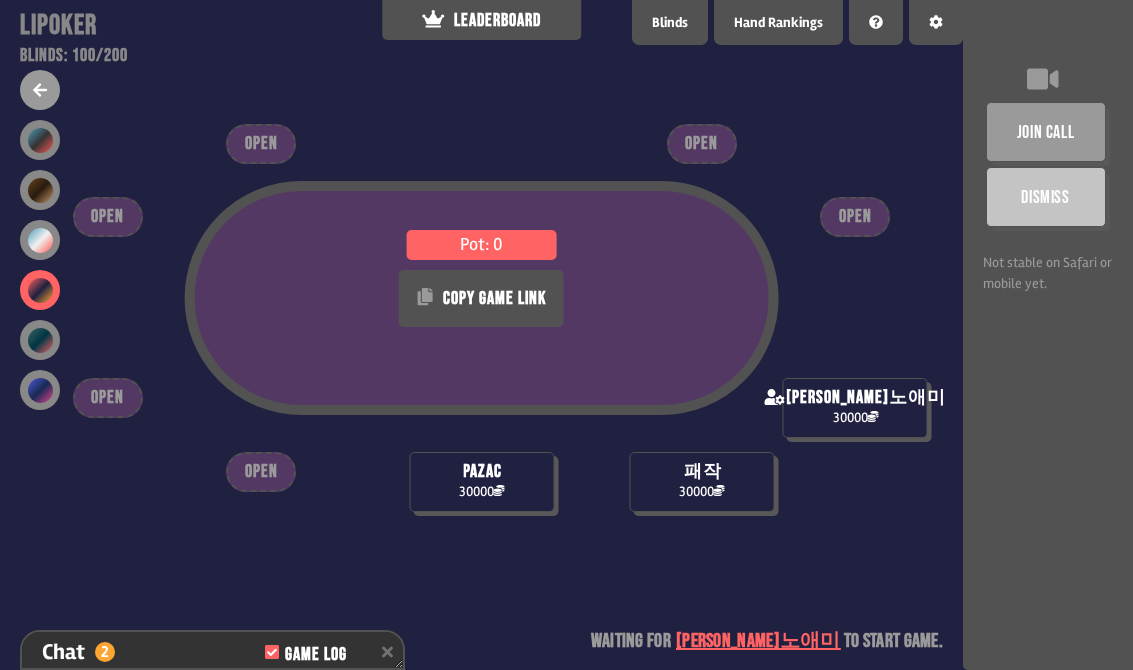 click at bounding box center [40, 240] 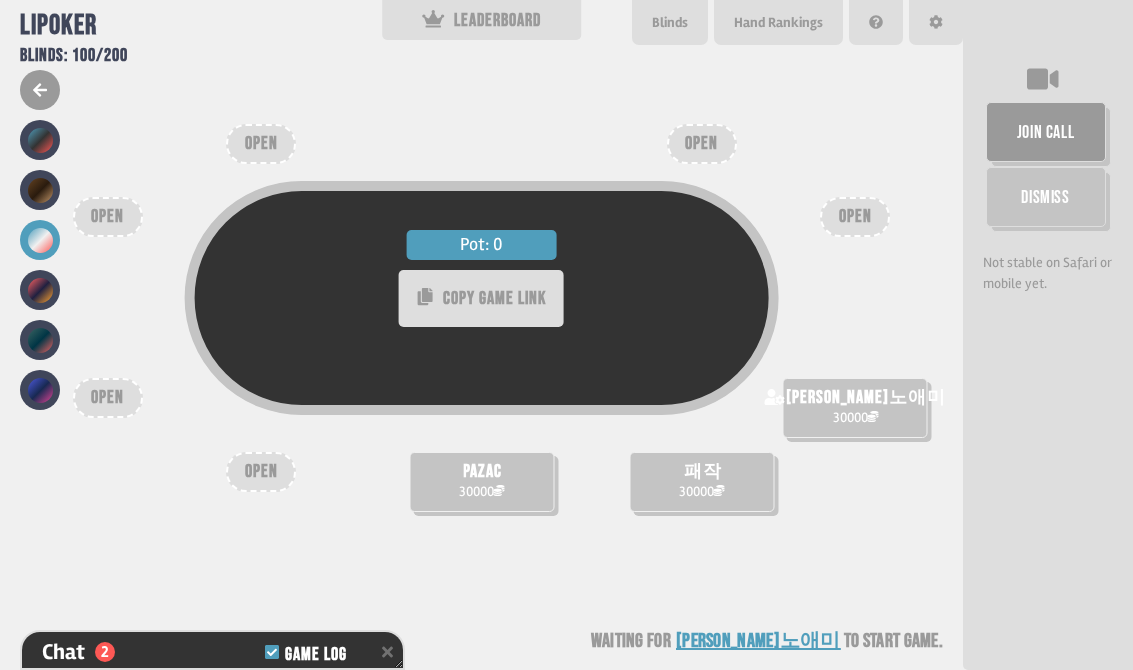click at bounding box center (40, 140) 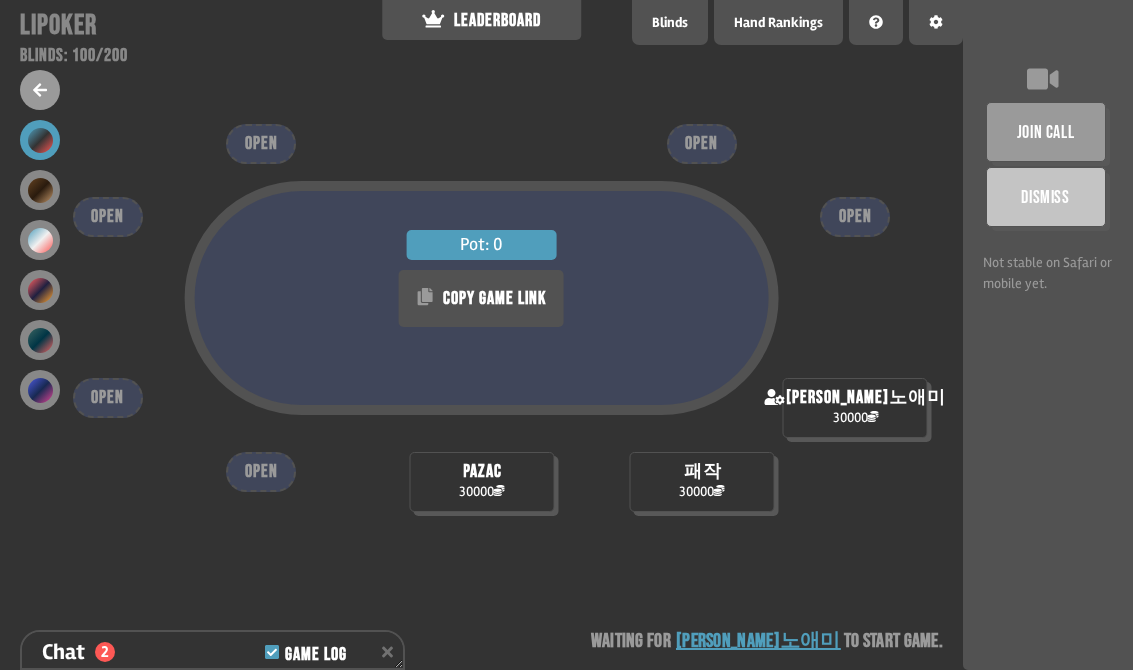 click at bounding box center [40, 190] 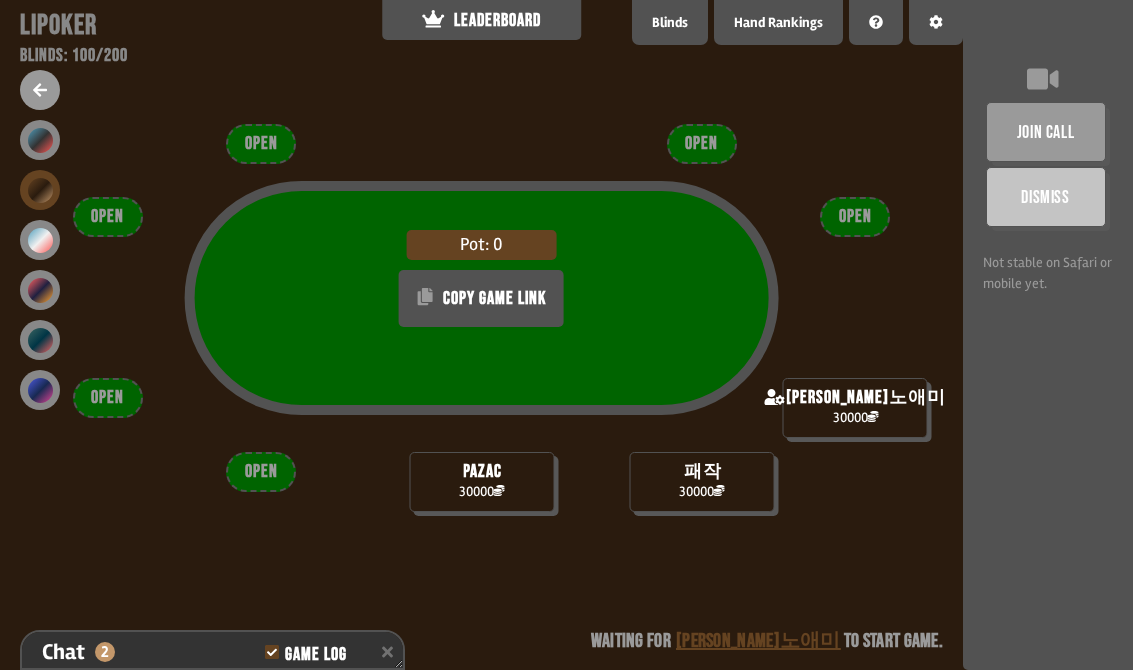 click at bounding box center [40, 340] 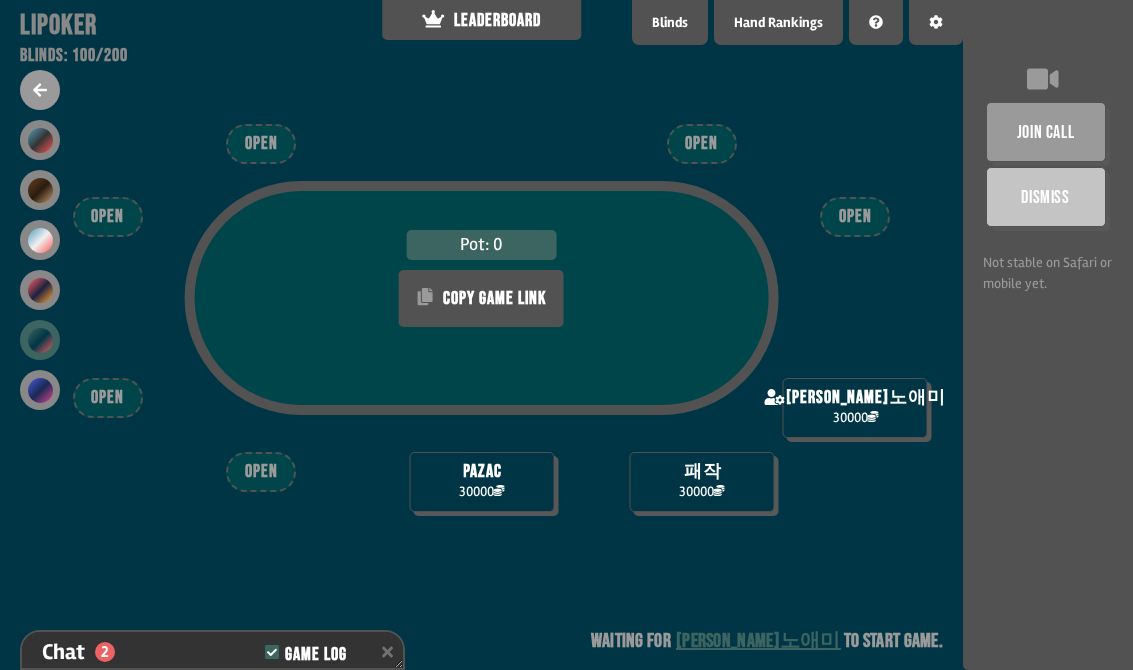 click at bounding box center [40, 390] 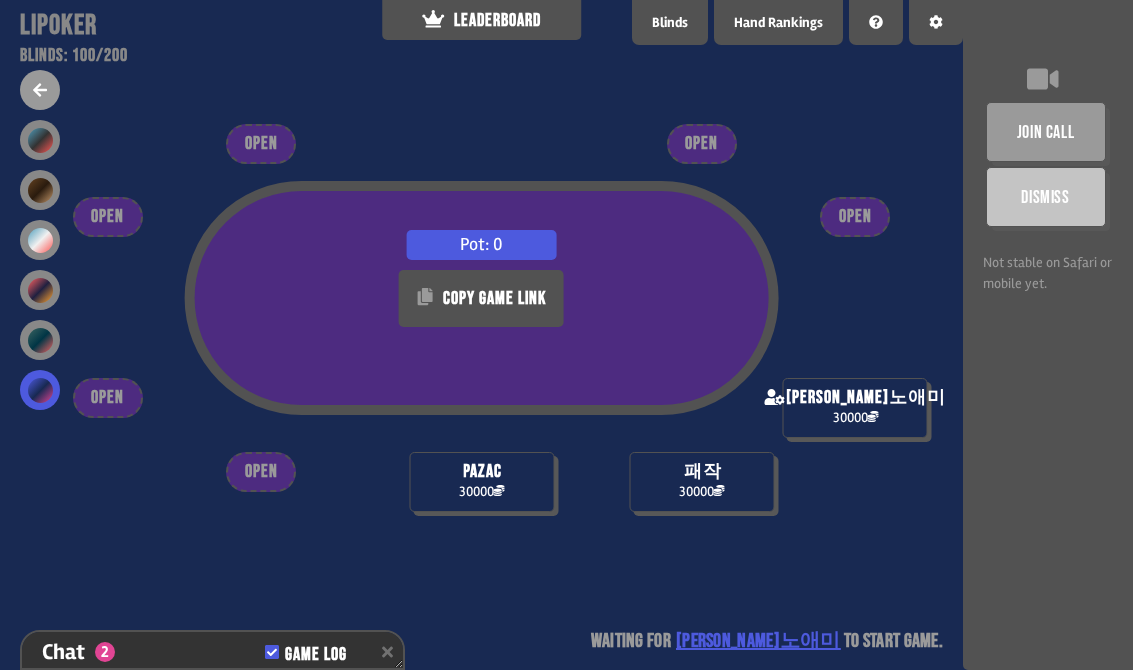 click at bounding box center [40, 290] 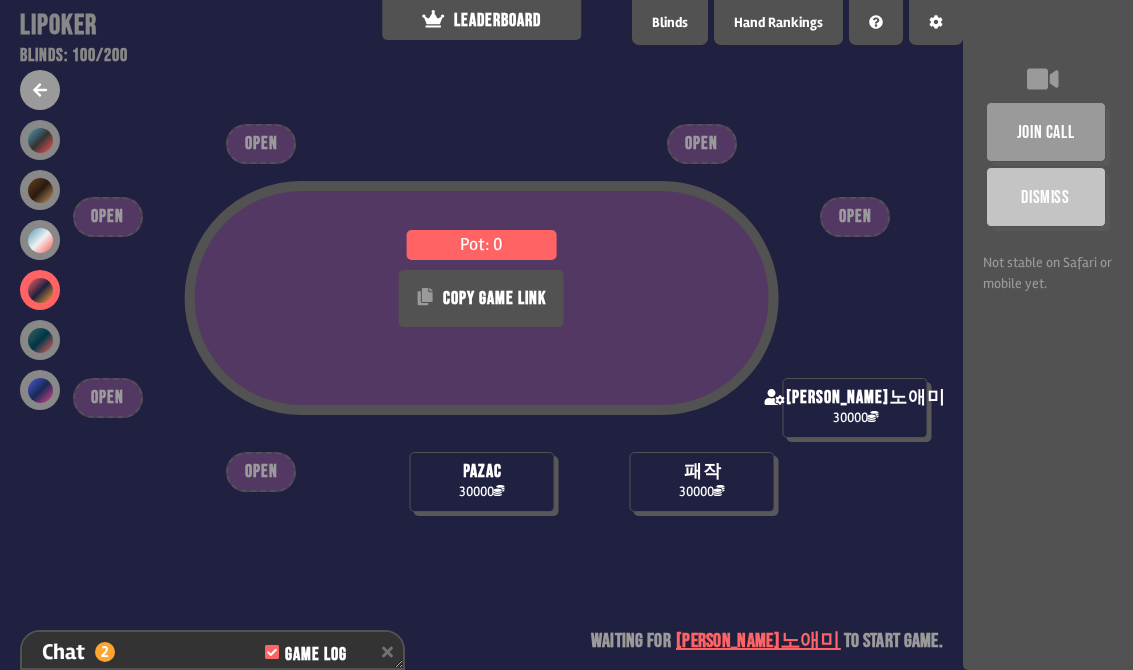 click at bounding box center [40, 290] 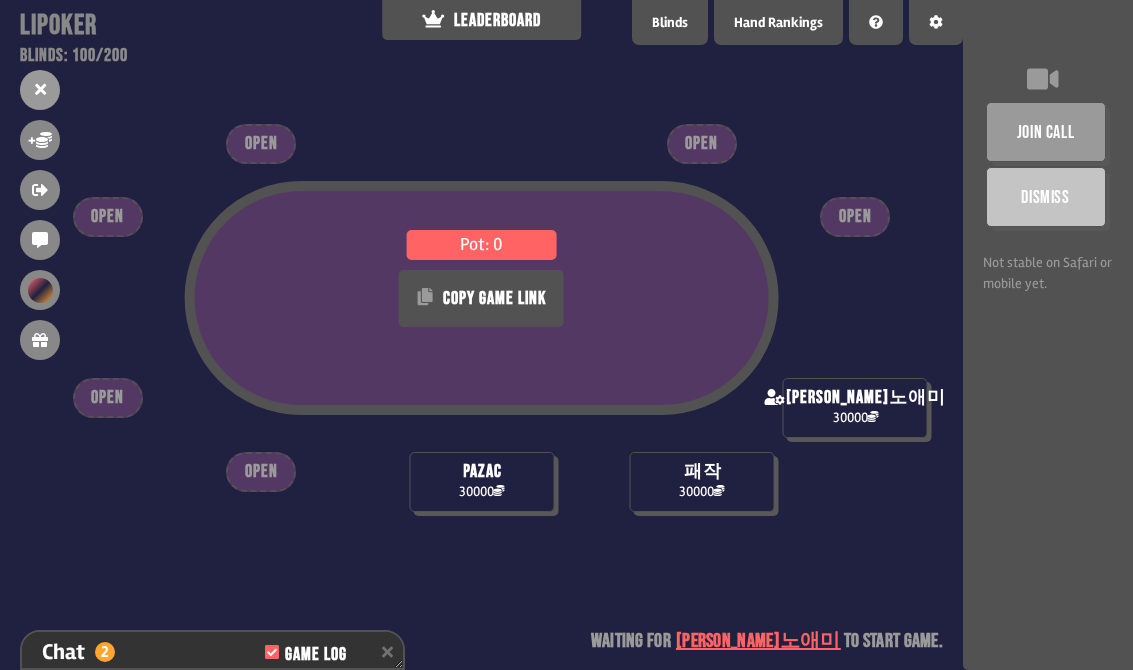 click at bounding box center [40, 90] 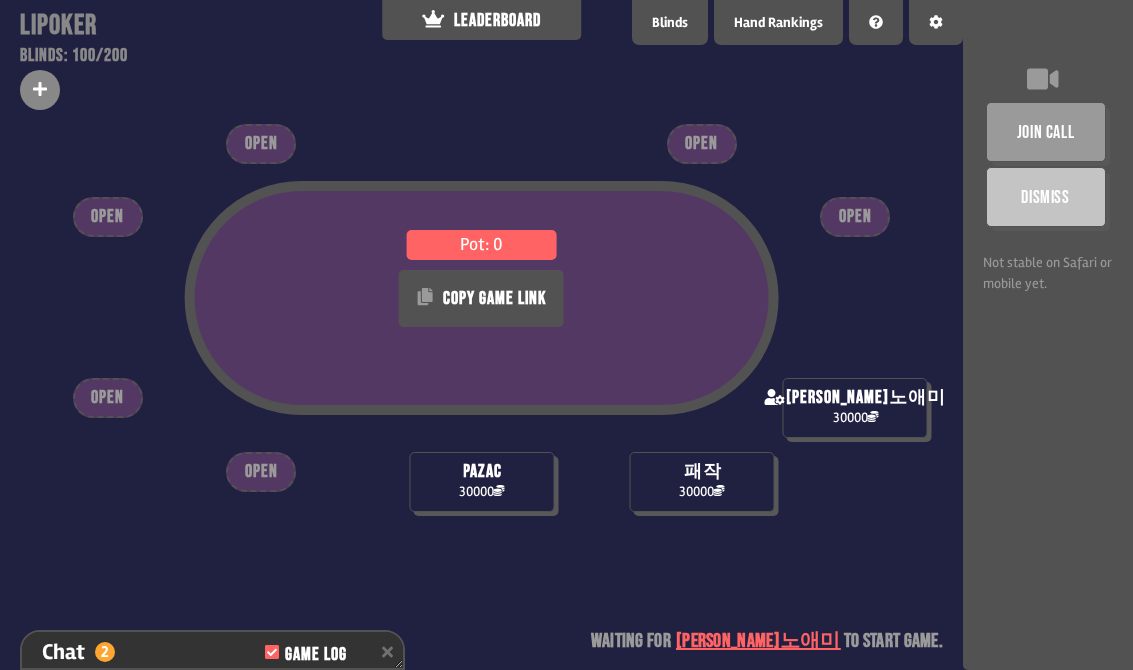 click at bounding box center [40, 90] 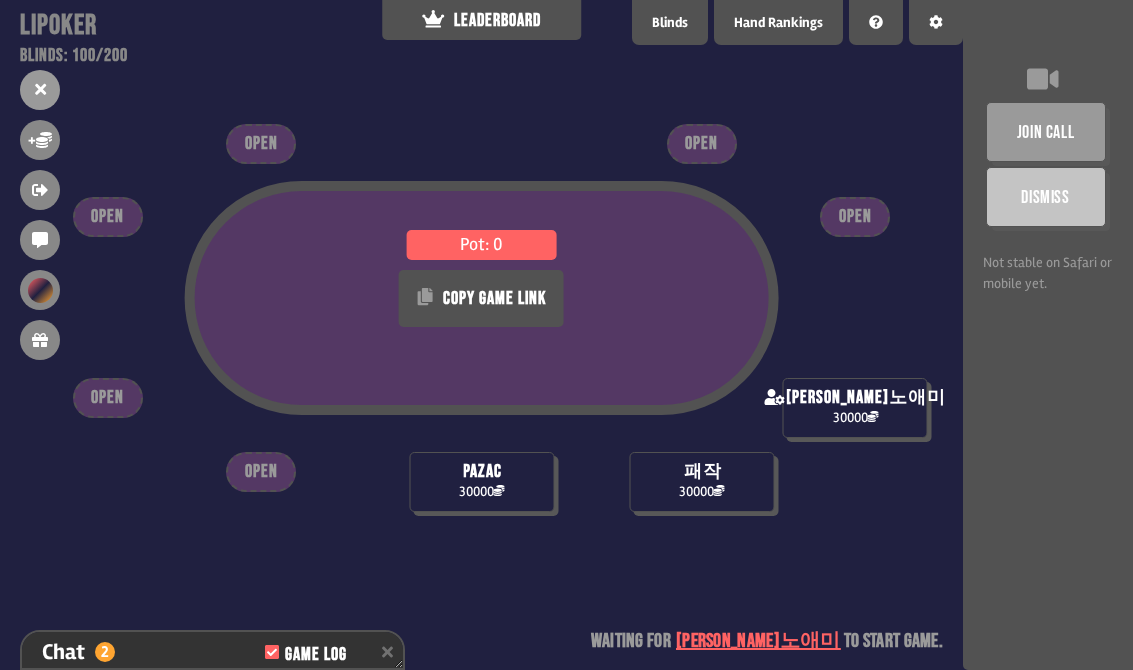 click 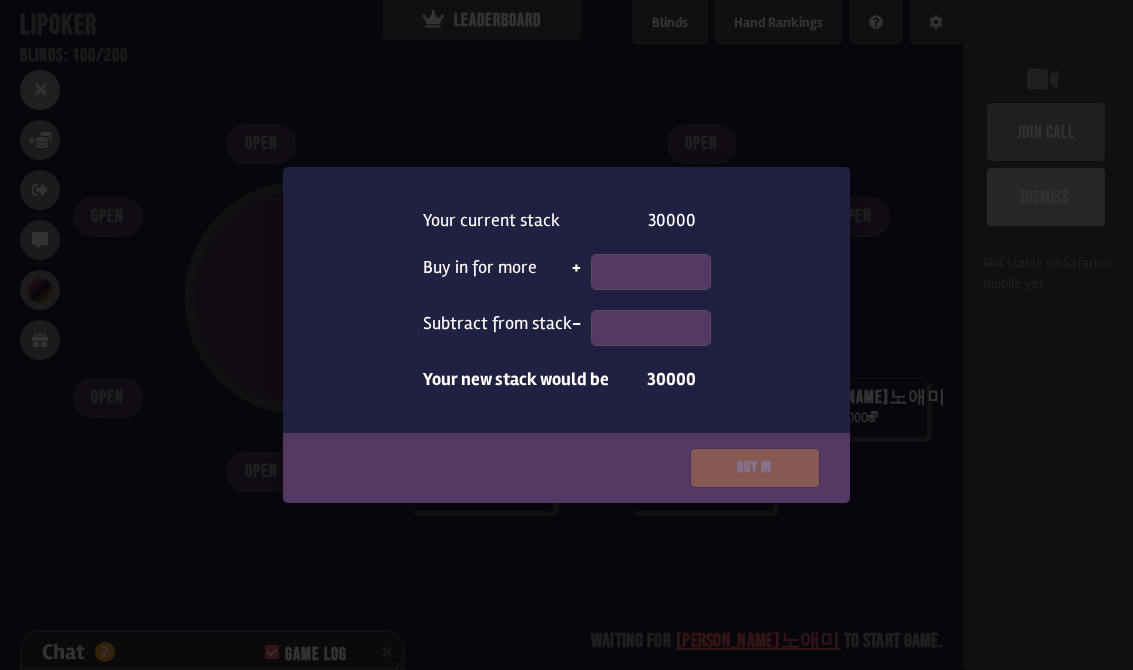 scroll, scrollTop: 258, scrollLeft: 0, axis: vertical 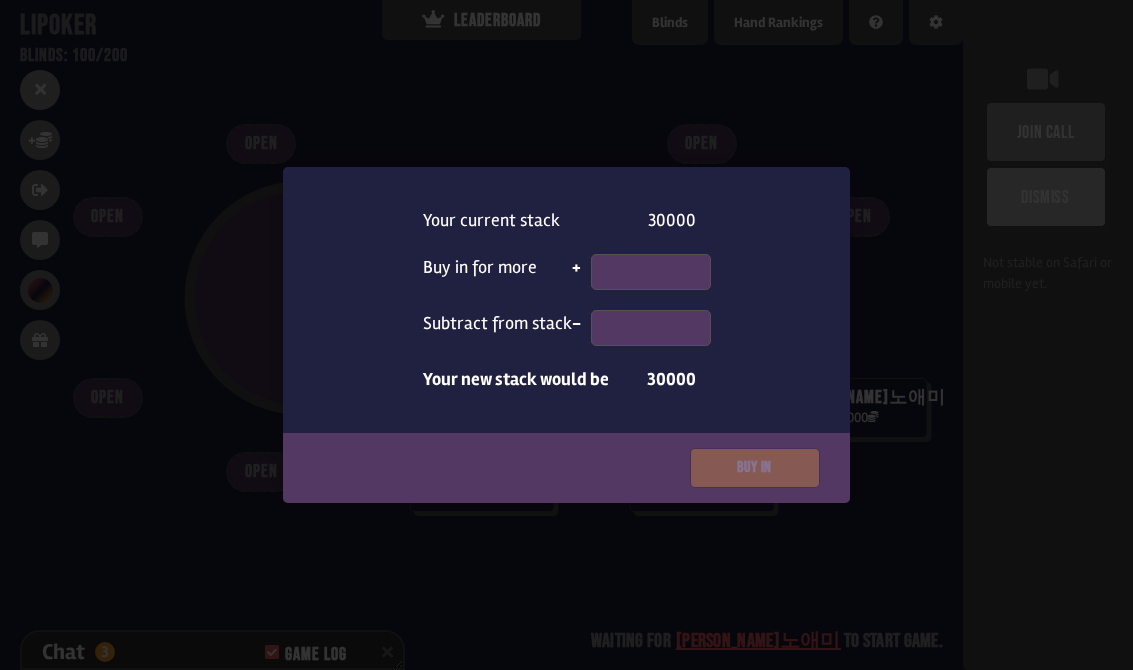 click at bounding box center (566, 335) 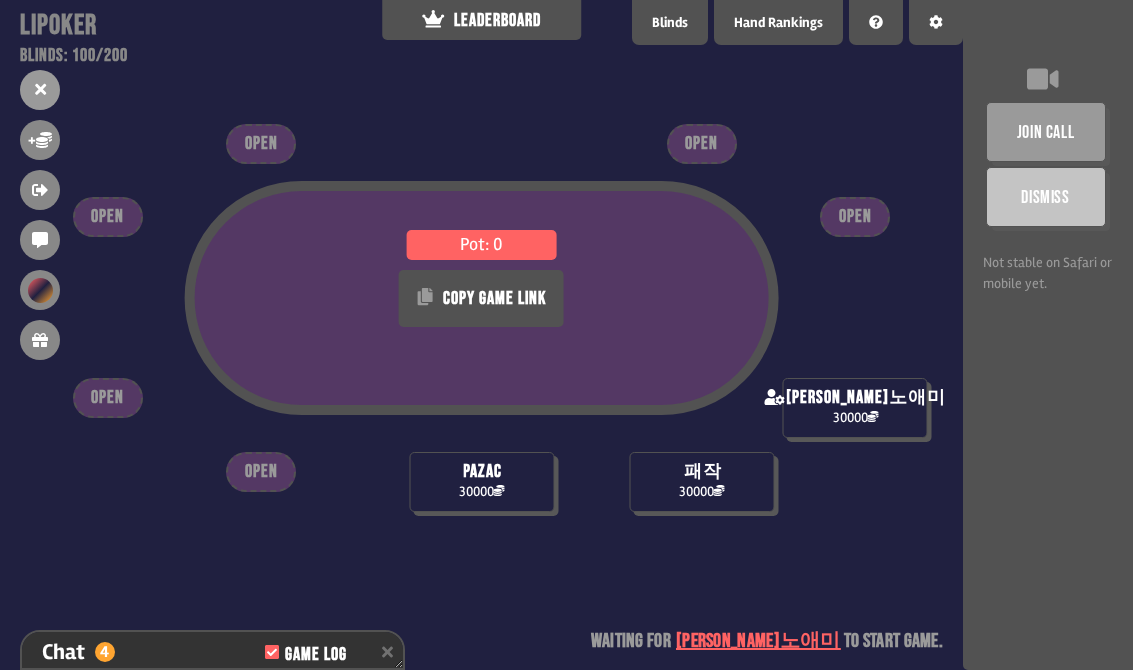 scroll, scrollTop: 287, scrollLeft: 0, axis: vertical 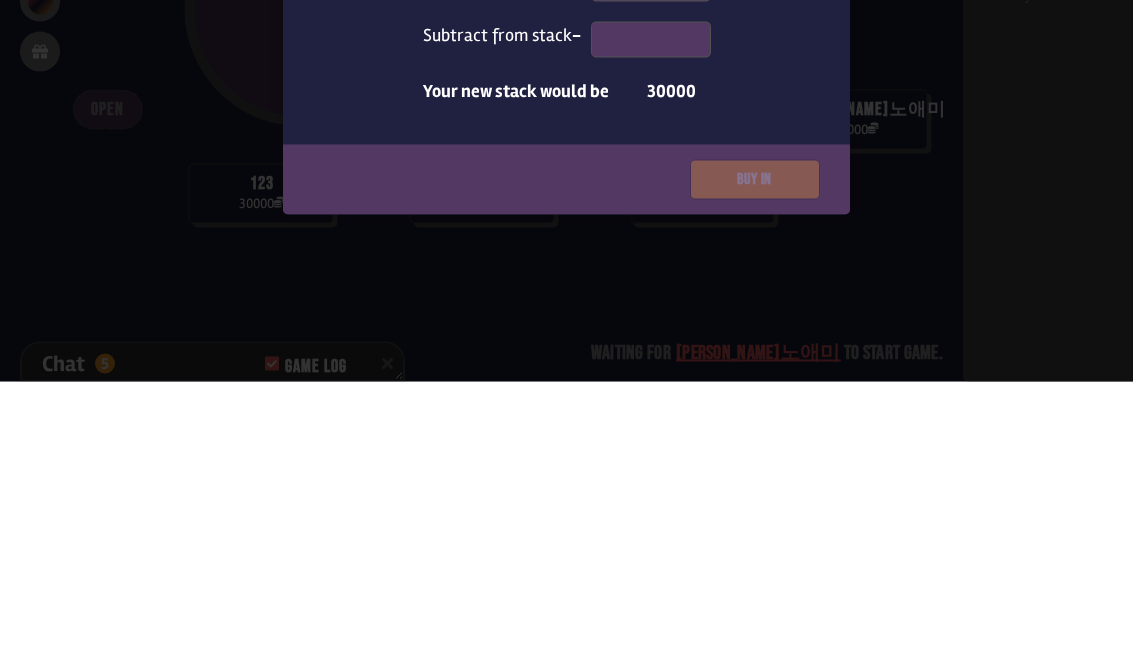 click at bounding box center [566, 335] 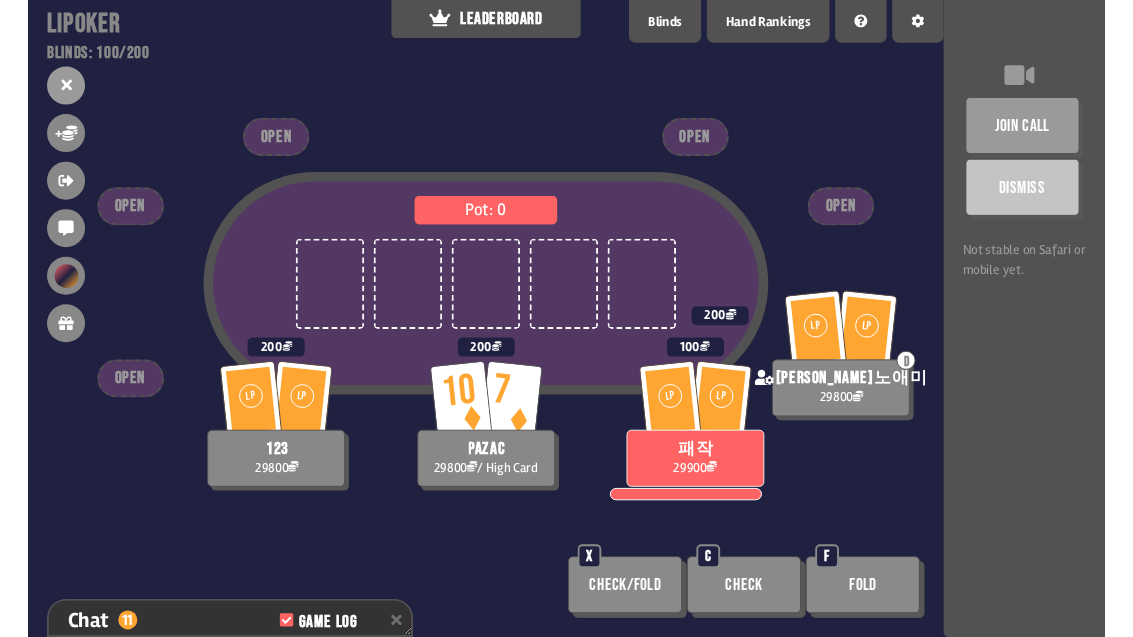 scroll, scrollTop: 490, scrollLeft: 0, axis: vertical 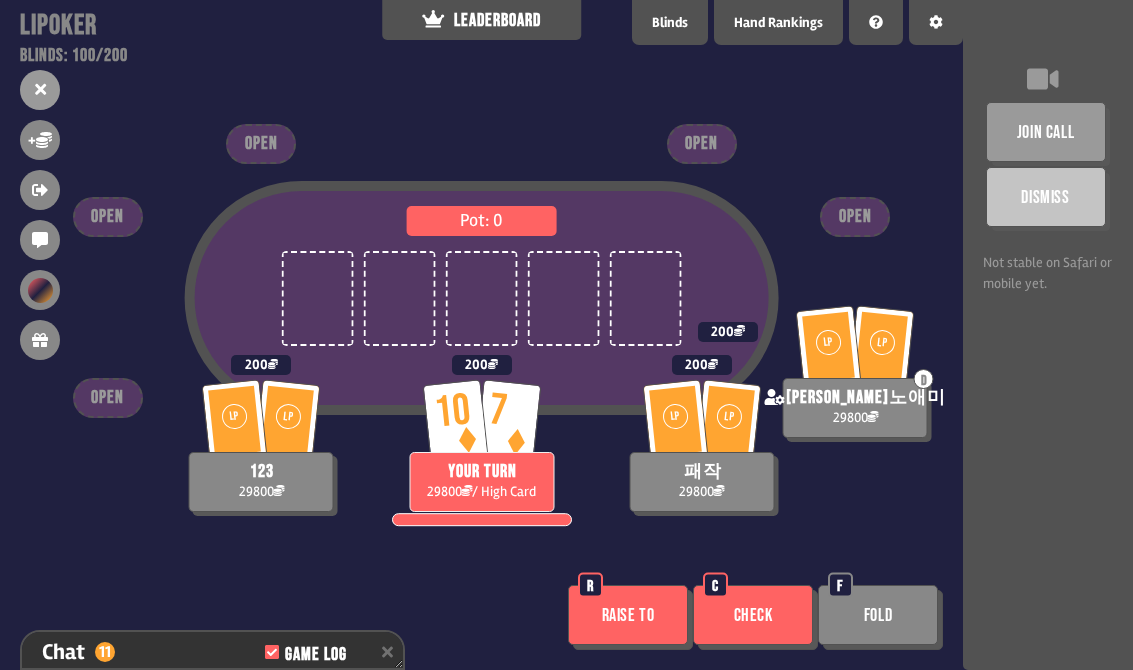 click on "Patreon" at bounding box center [605, 647] 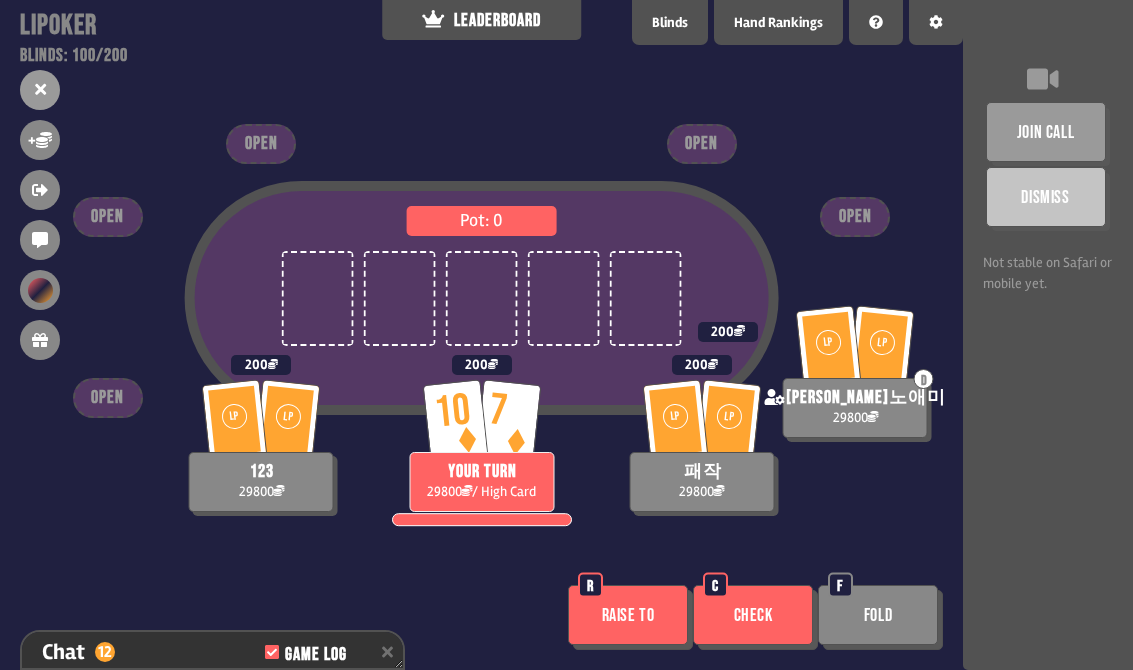 scroll, scrollTop: 519, scrollLeft: 0, axis: vertical 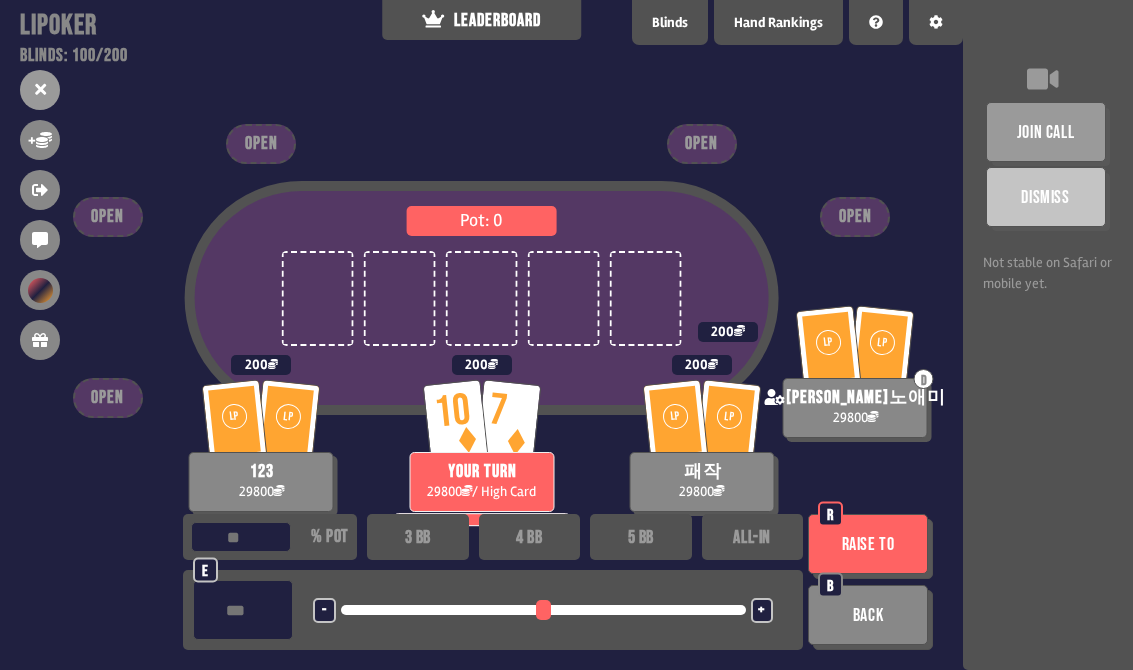 click on "+" at bounding box center (762, 610) 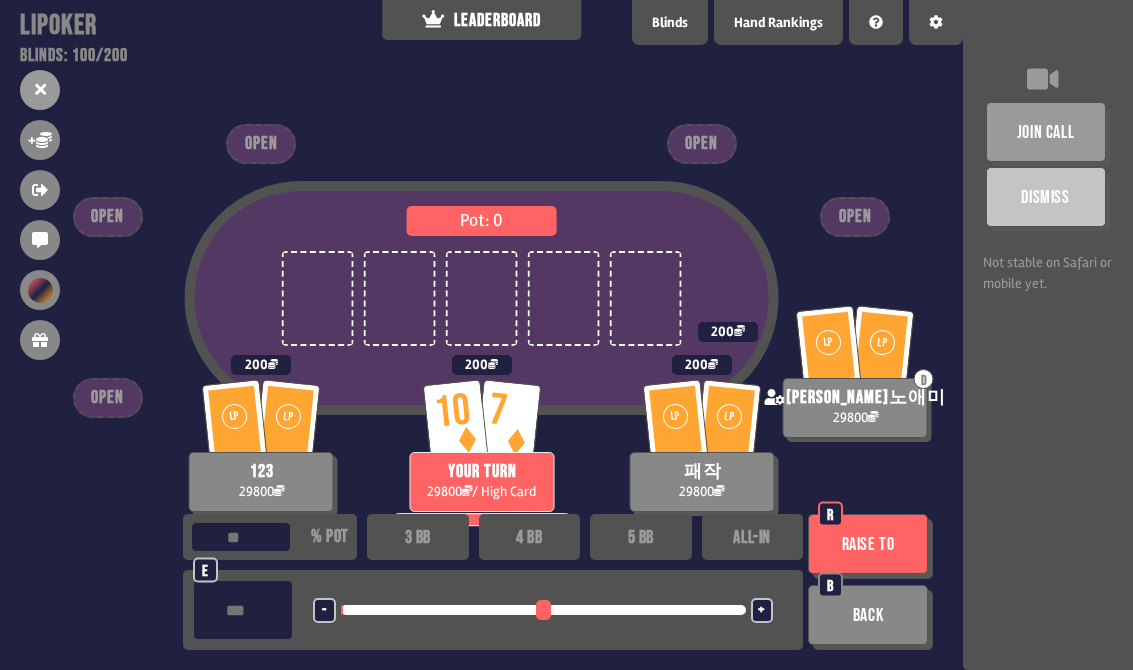 click on "Raise to" at bounding box center [868, 544] 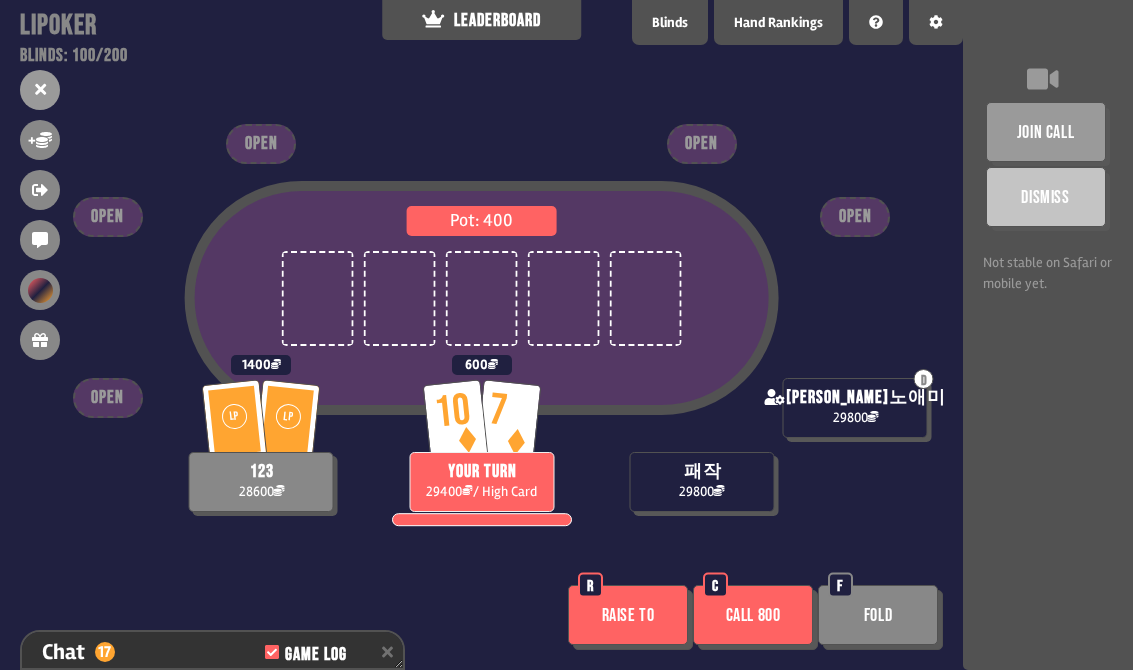 scroll, scrollTop: 664, scrollLeft: 0, axis: vertical 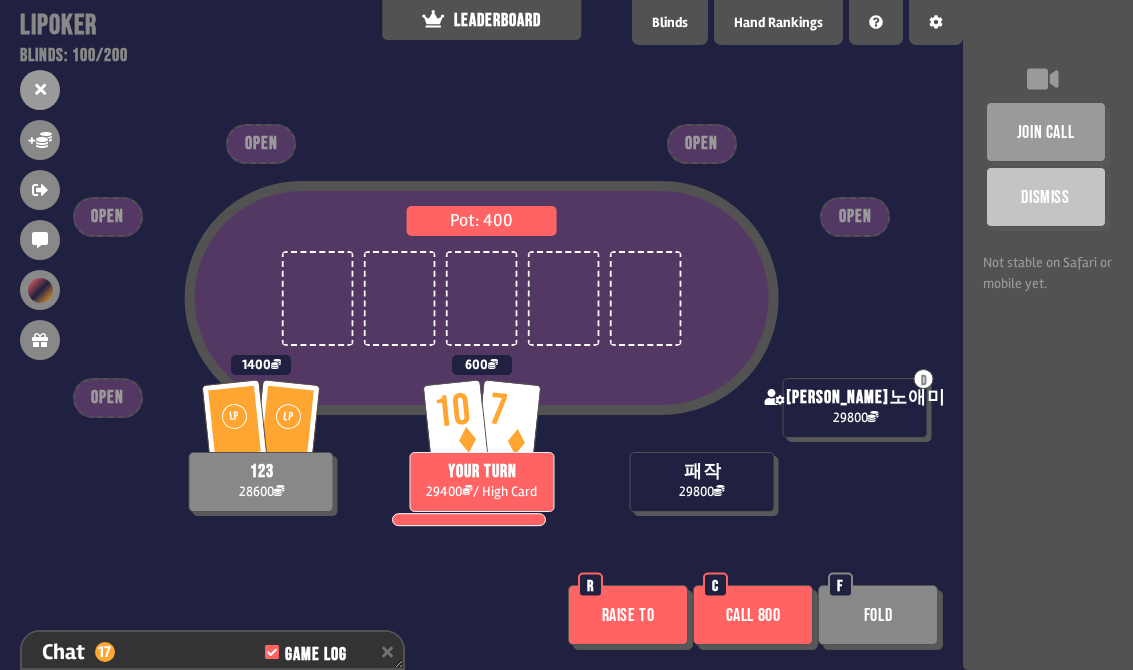 click on "Raise to" at bounding box center (628, 615) 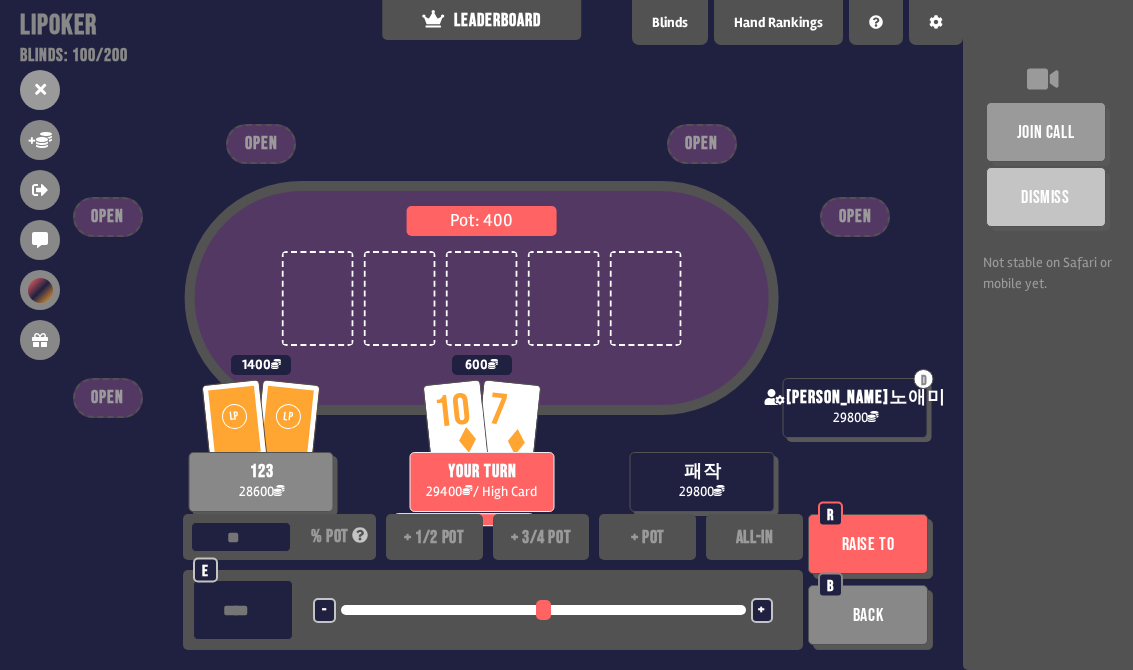 click on "Raise to" at bounding box center (868, 544) 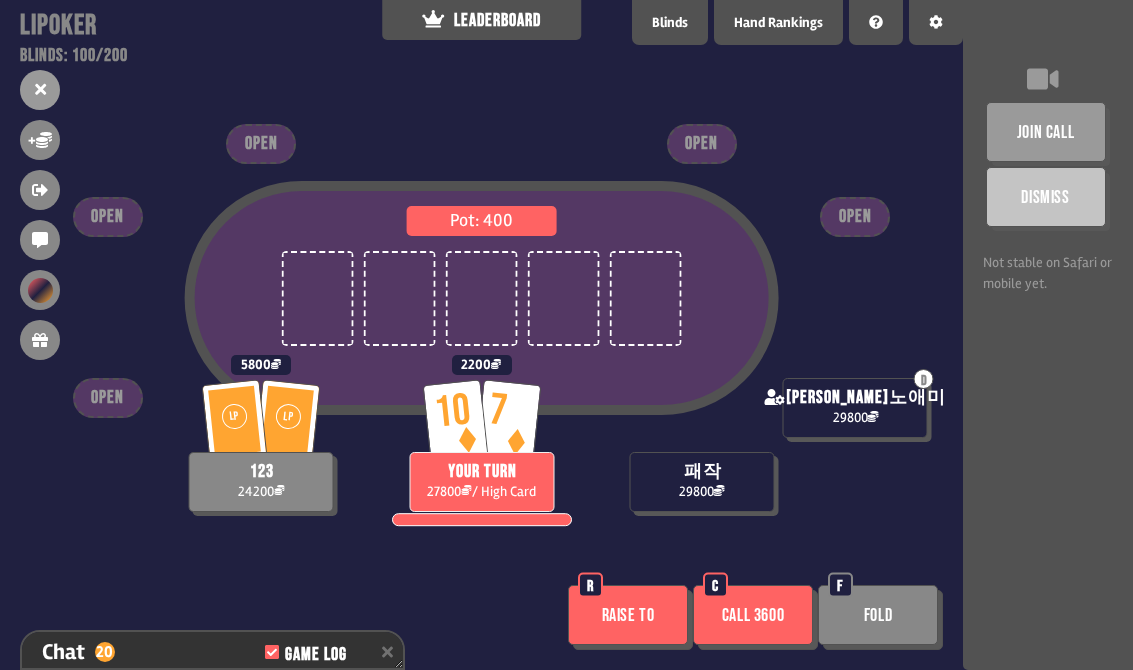 click on "Raise to" at bounding box center (628, 615) 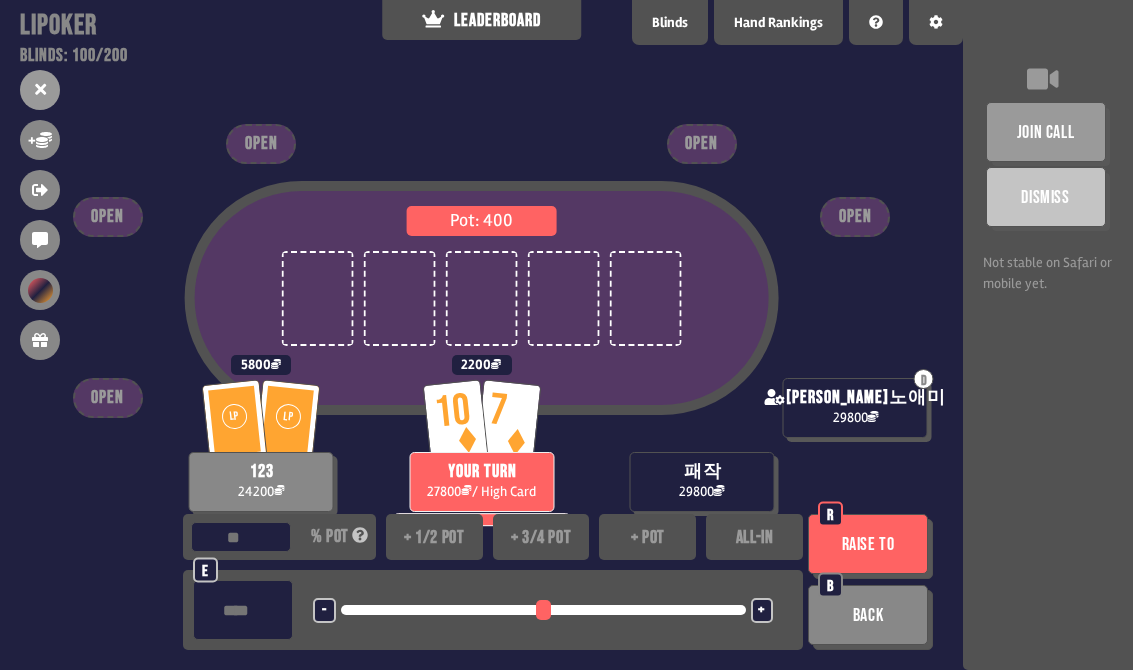 click on "Raise to" at bounding box center (868, 544) 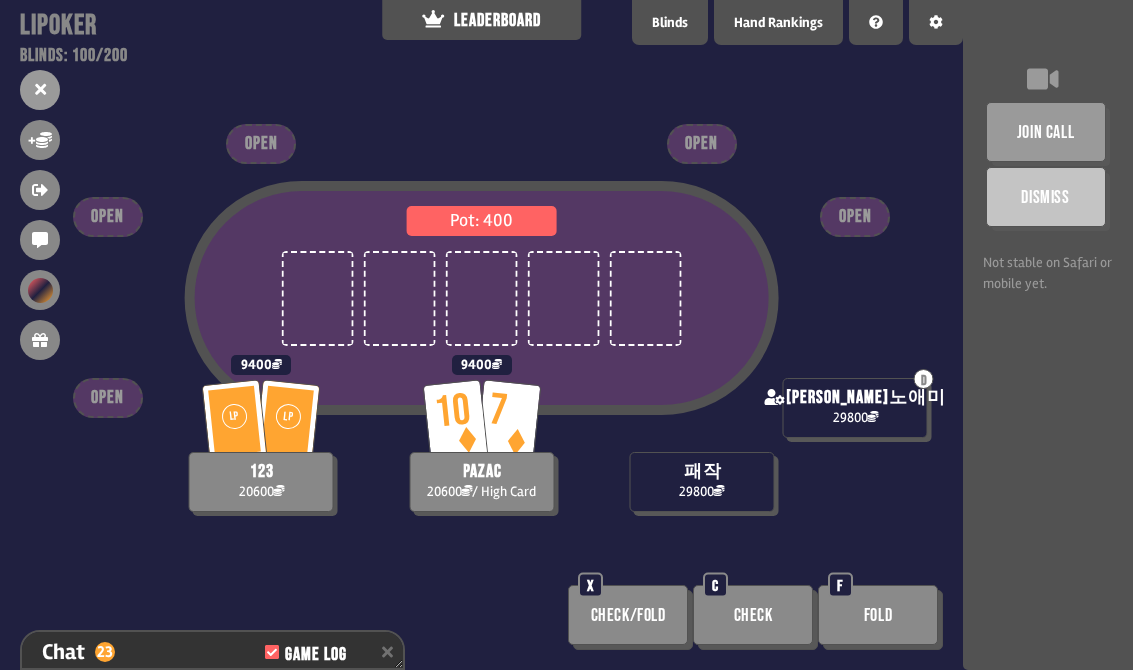 scroll, scrollTop: 838, scrollLeft: 0, axis: vertical 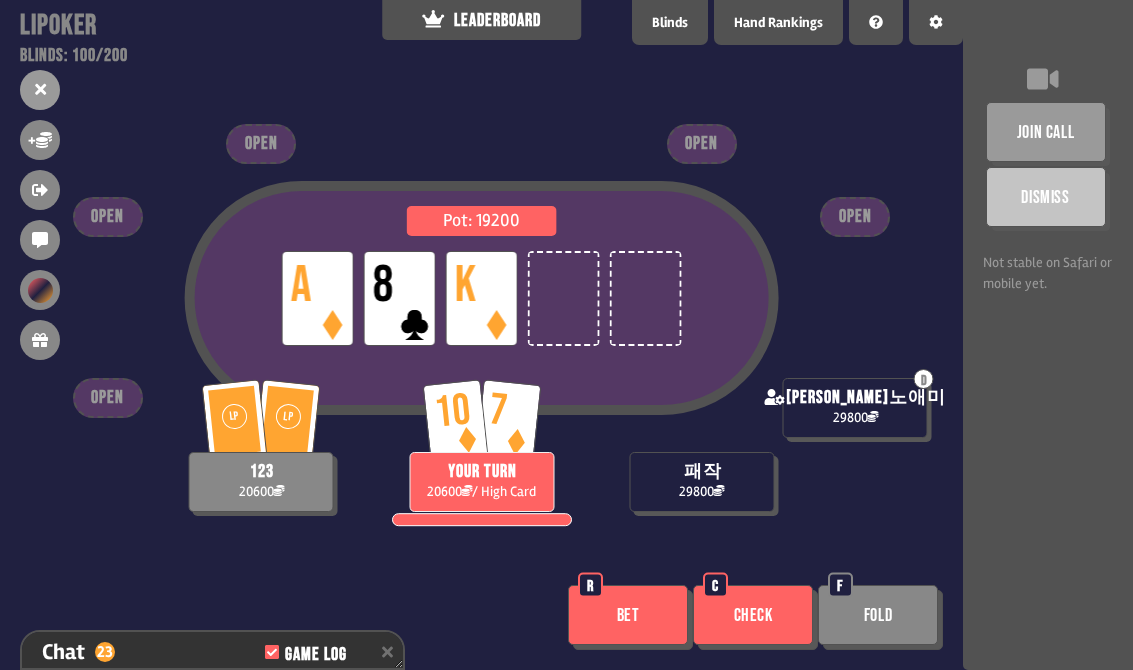 click on "Bet" at bounding box center [628, 615] 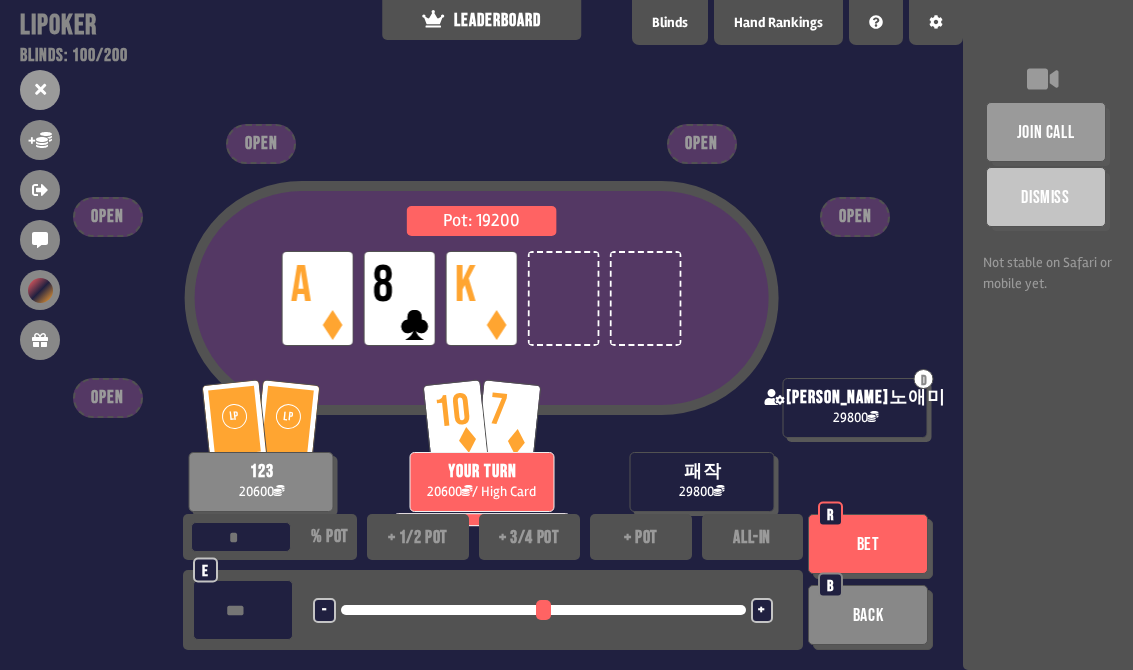 click on "Bet" at bounding box center (868, 544) 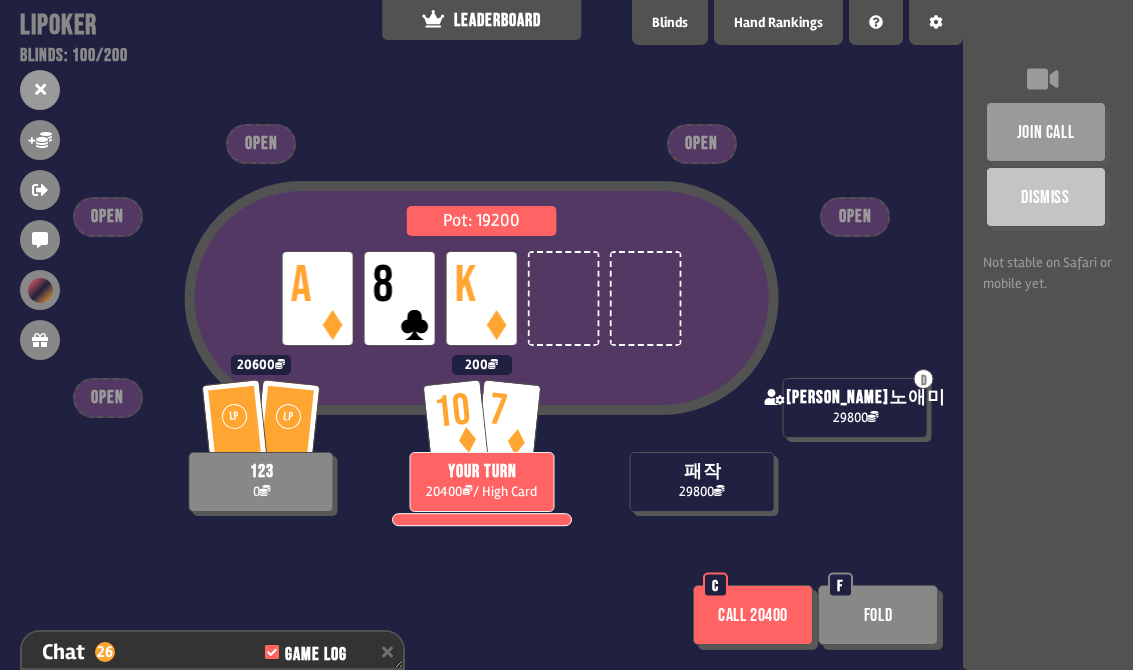 scroll, scrollTop: 954, scrollLeft: 0, axis: vertical 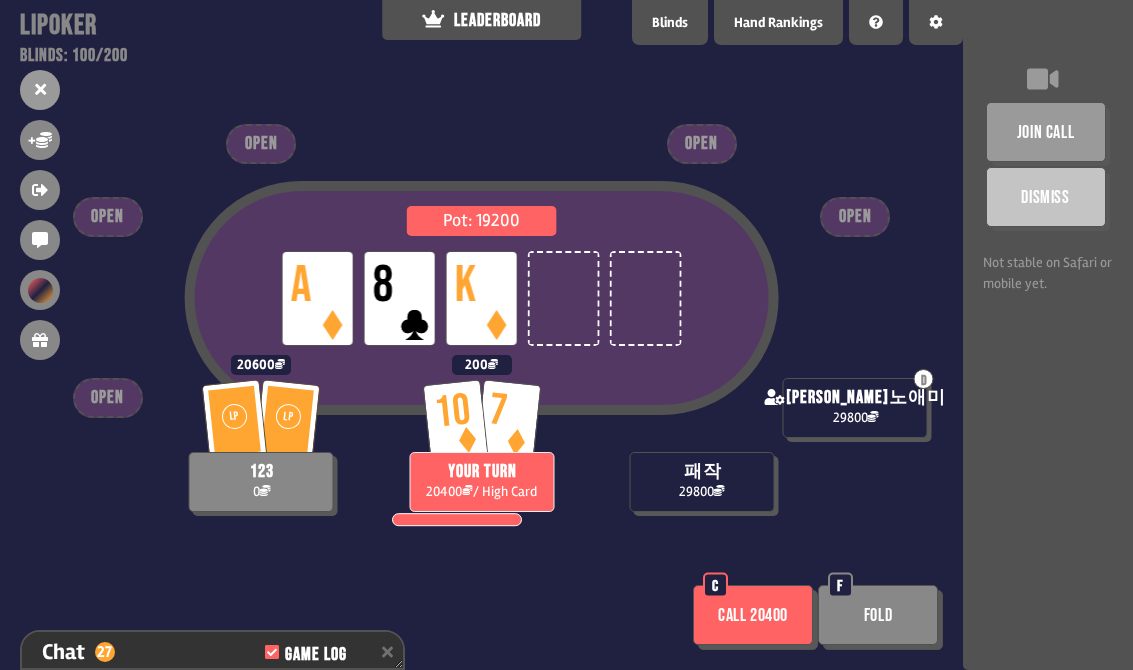 click on "Call 20400" at bounding box center [753, 615] 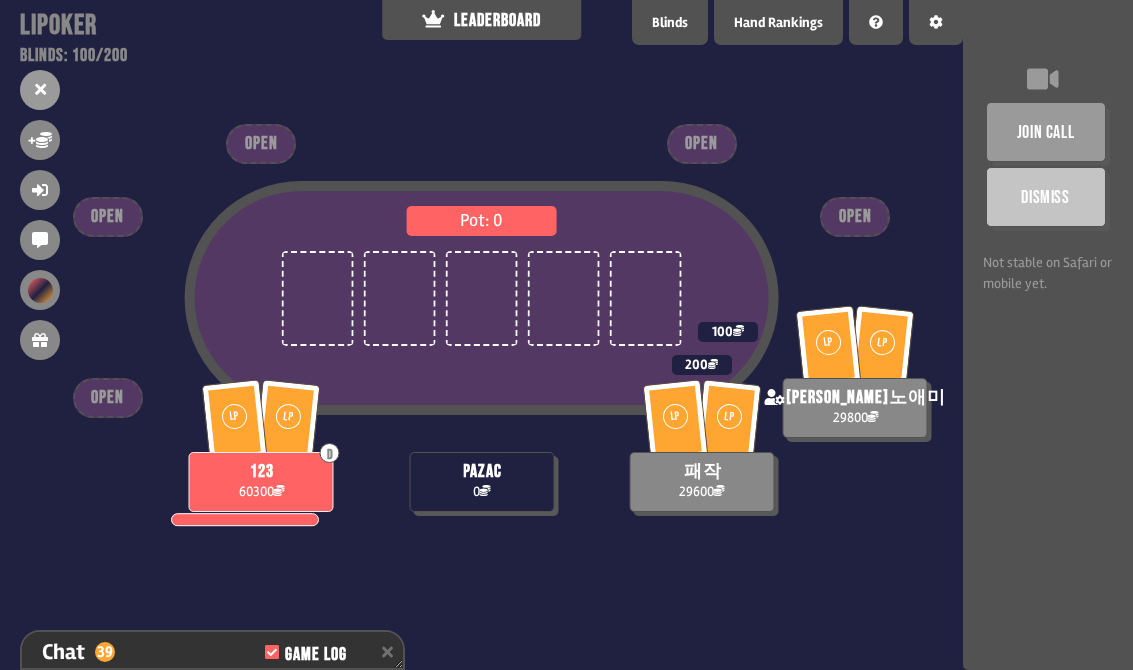 scroll, scrollTop: 1302, scrollLeft: 0, axis: vertical 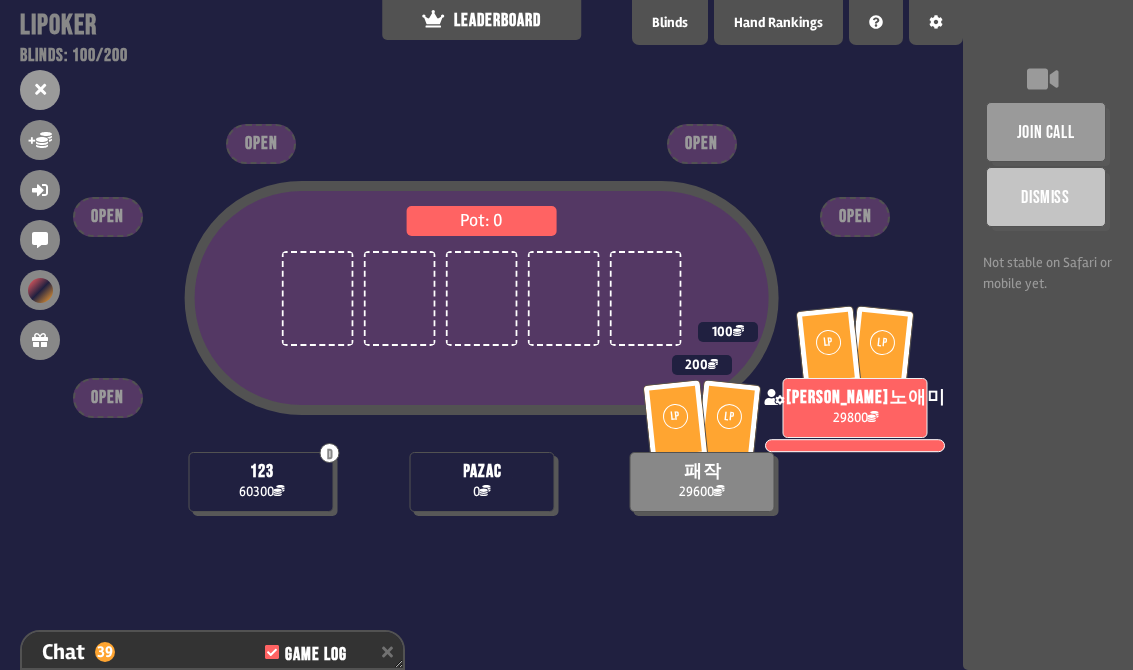 click on "join call Dismiss Not stable on Safari or mobile yet." at bounding box center (1048, 335) 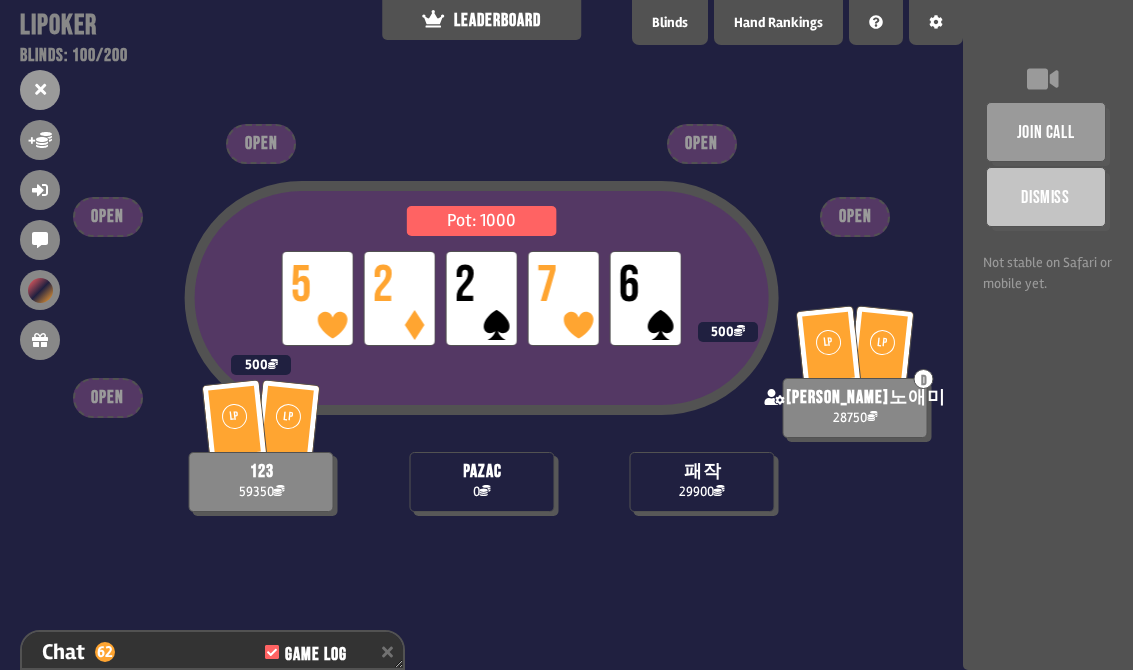 scroll, scrollTop: 1998, scrollLeft: 0, axis: vertical 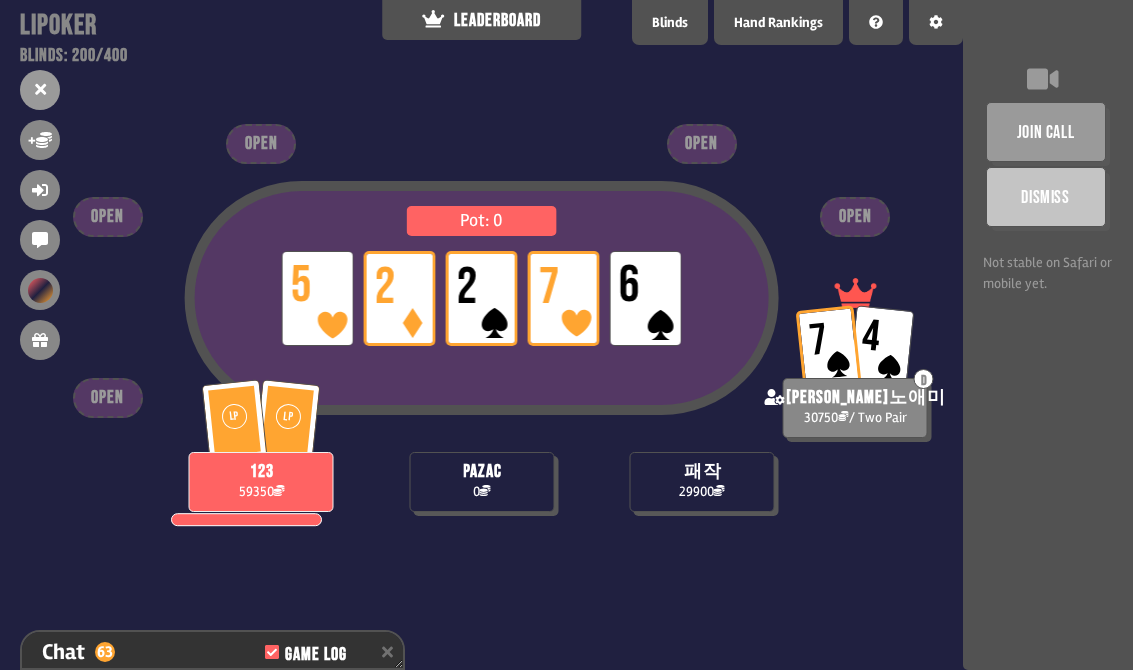 type on "***" 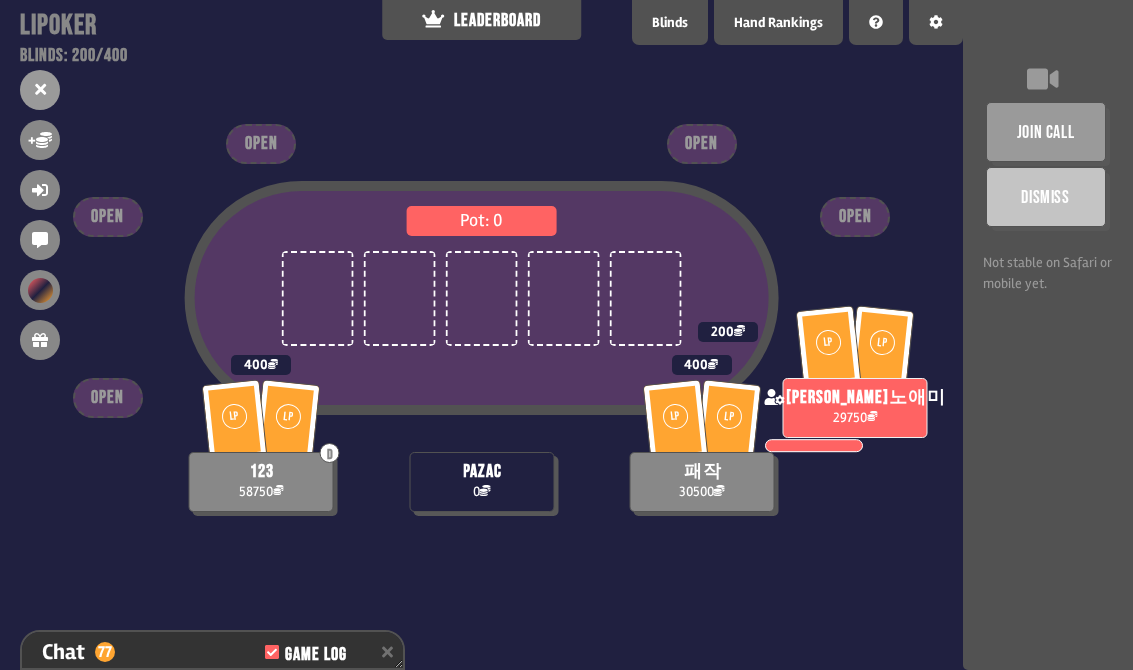 scroll, scrollTop: 2404, scrollLeft: 0, axis: vertical 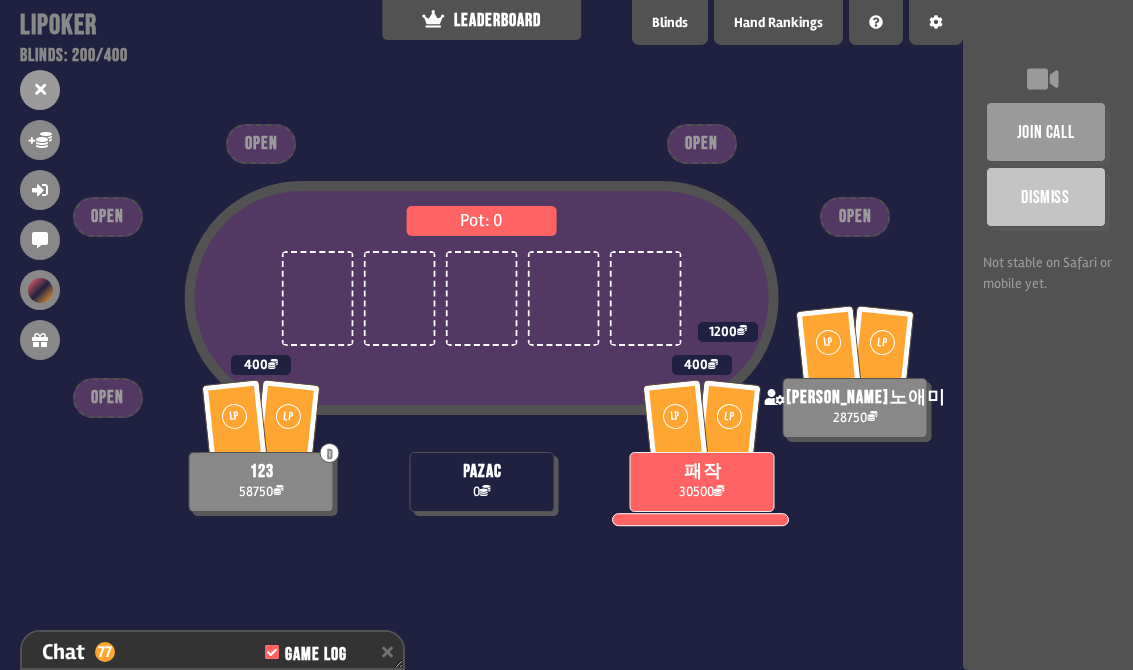 click at bounding box center (40, 290) 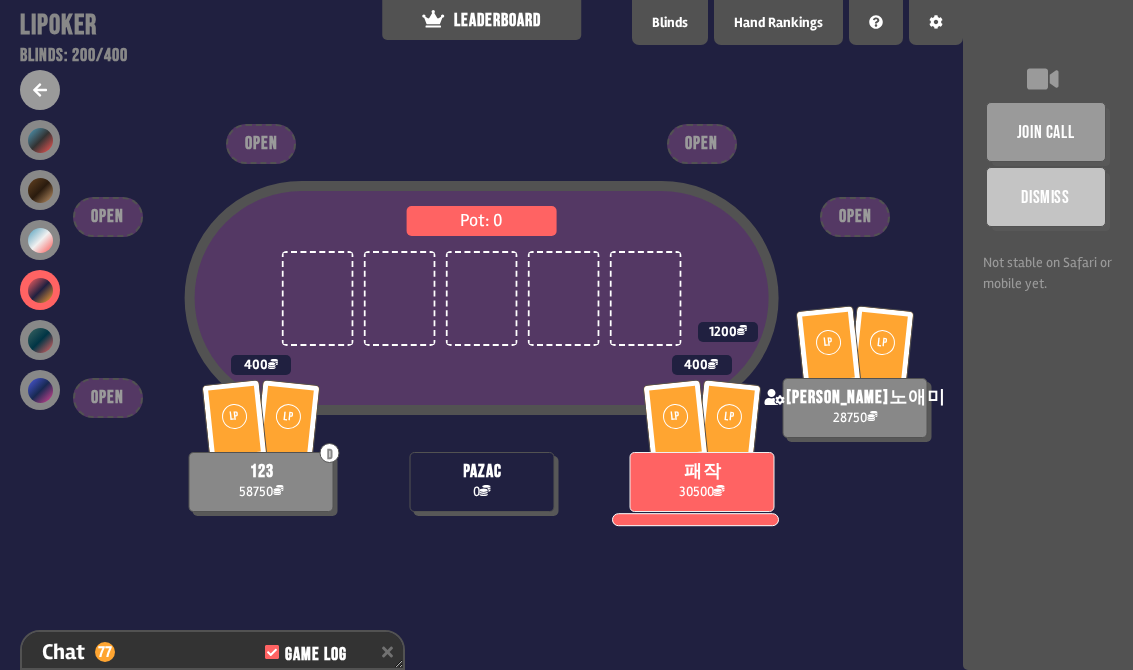 click at bounding box center (40, 390) 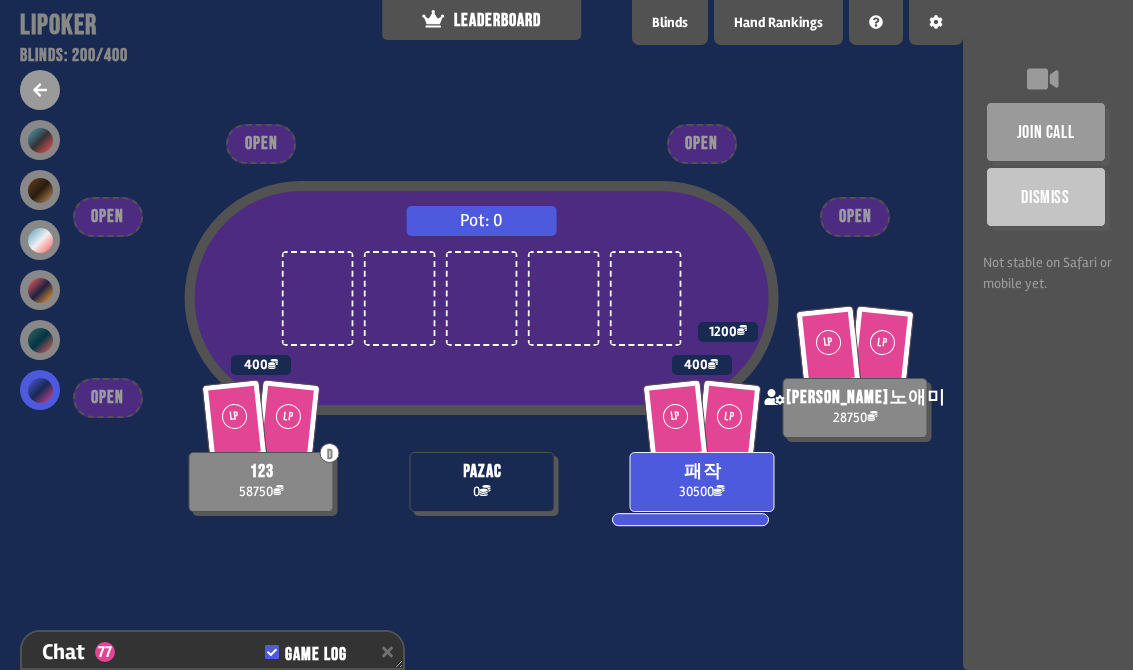 click at bounding box center (40, 340) 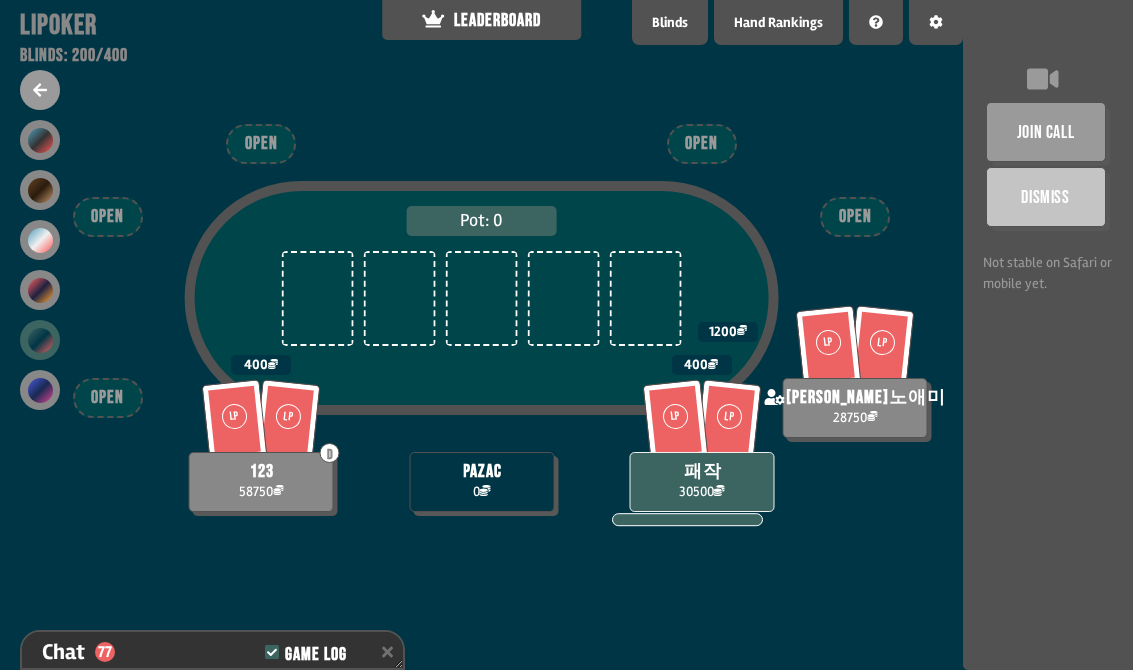 click at bounding box center [40, 140] 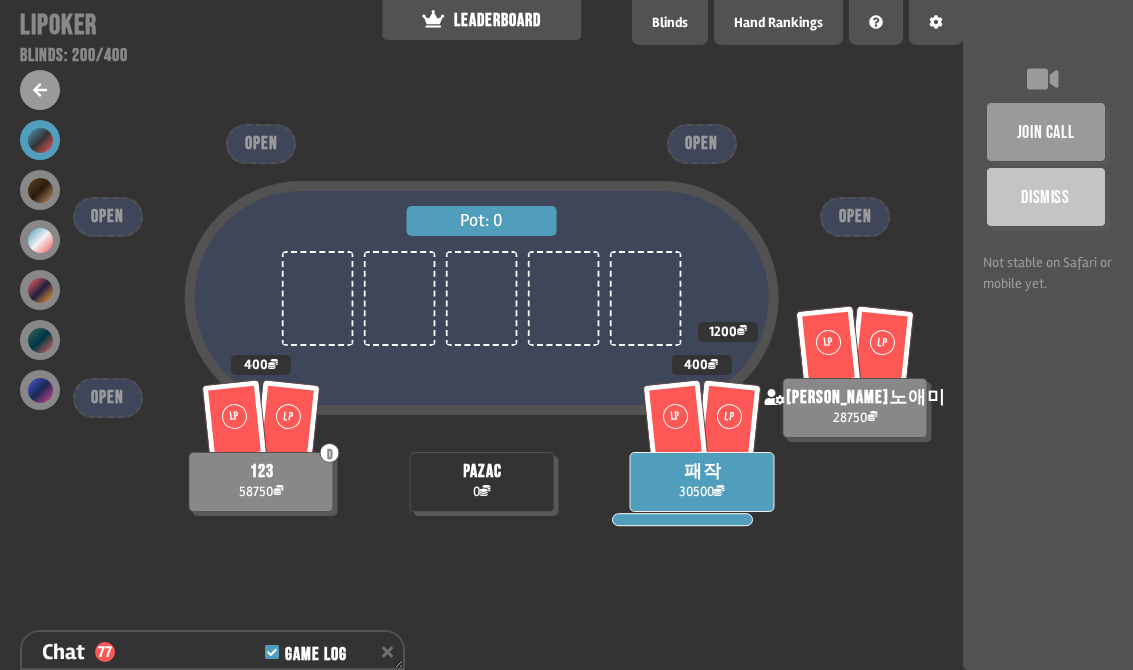 click at bounding box center (40, 190) 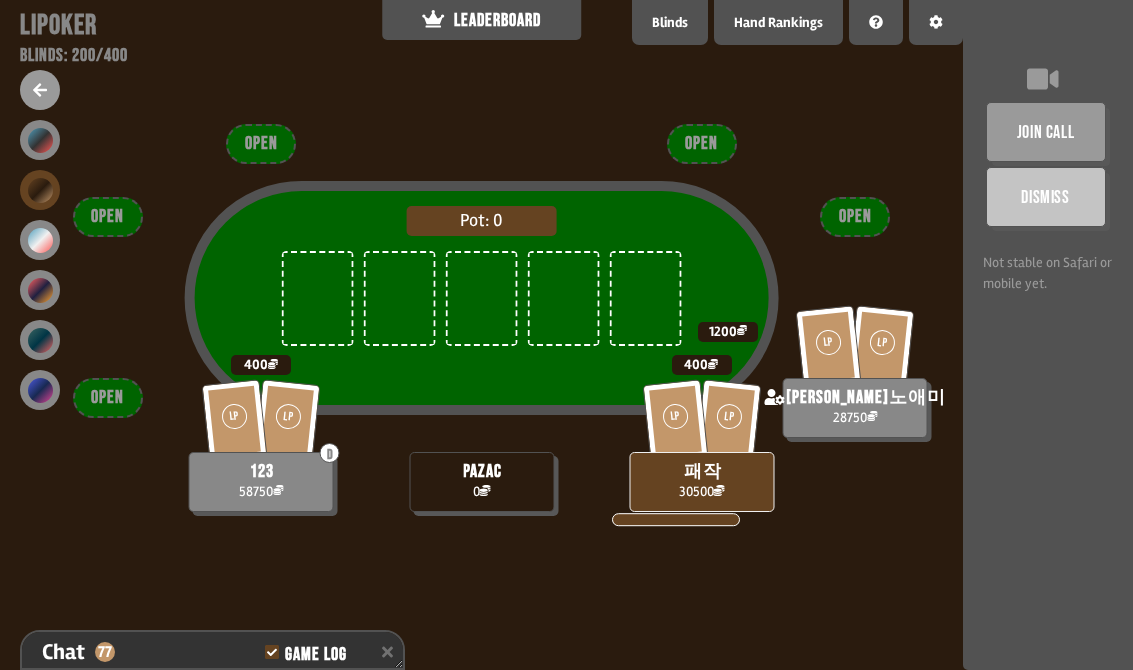 click at bounding box center [40, 90] 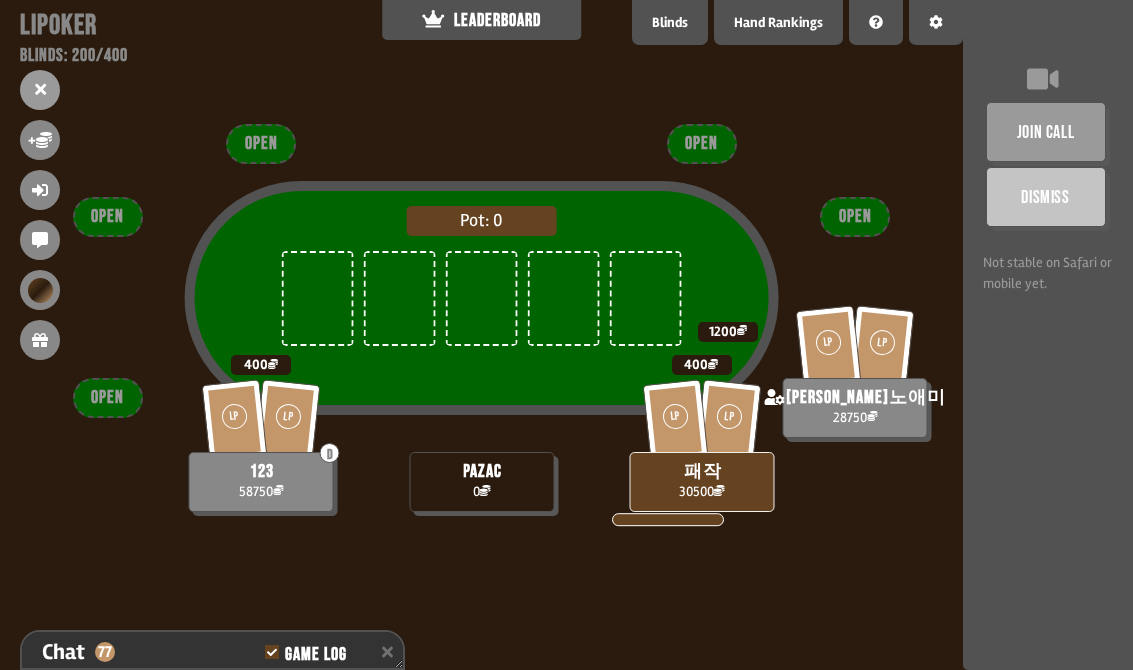 click at bounding box center [40, 340] 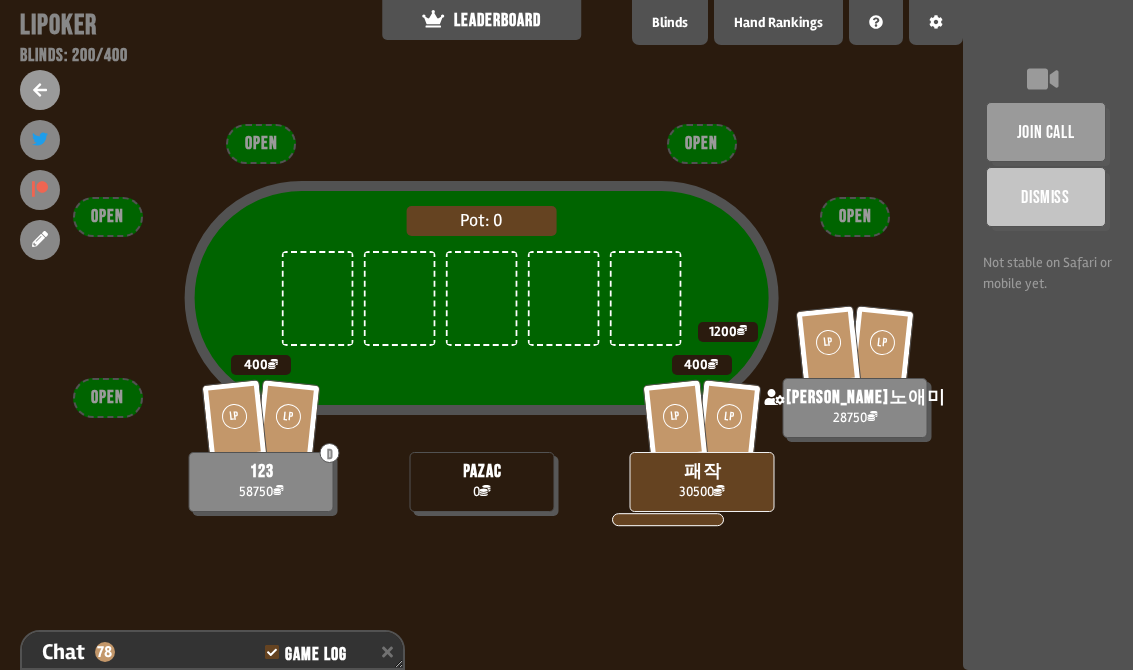 scroll, scrollTop: 2433, scrollLeft: 0, axis: vertical 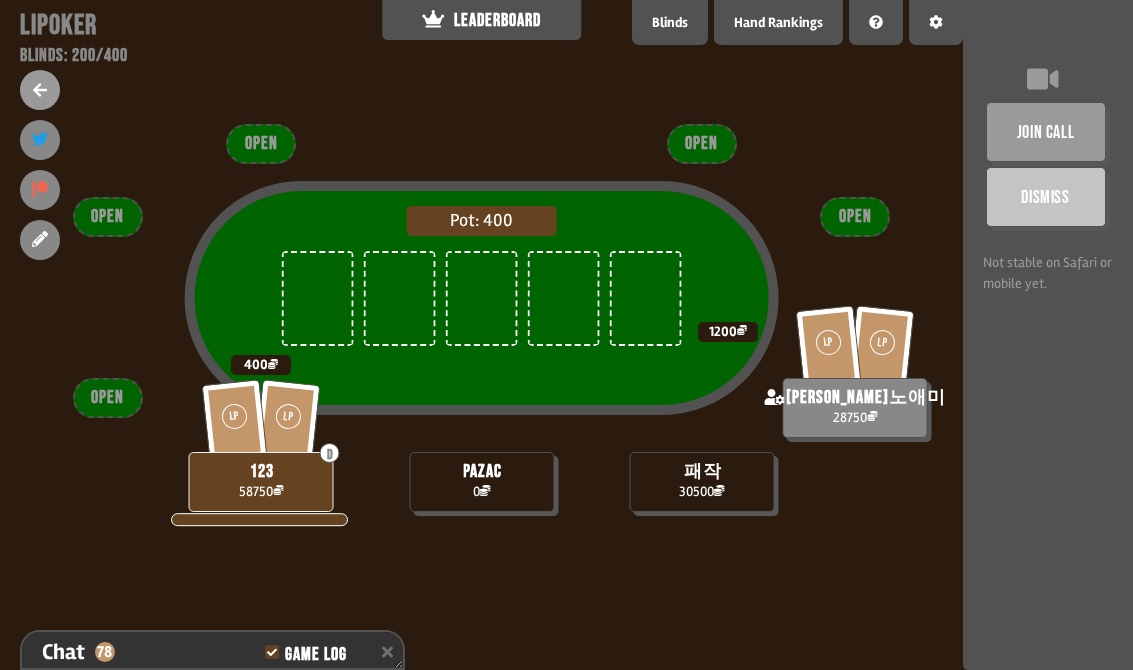 click at bounding box center (40, 90) 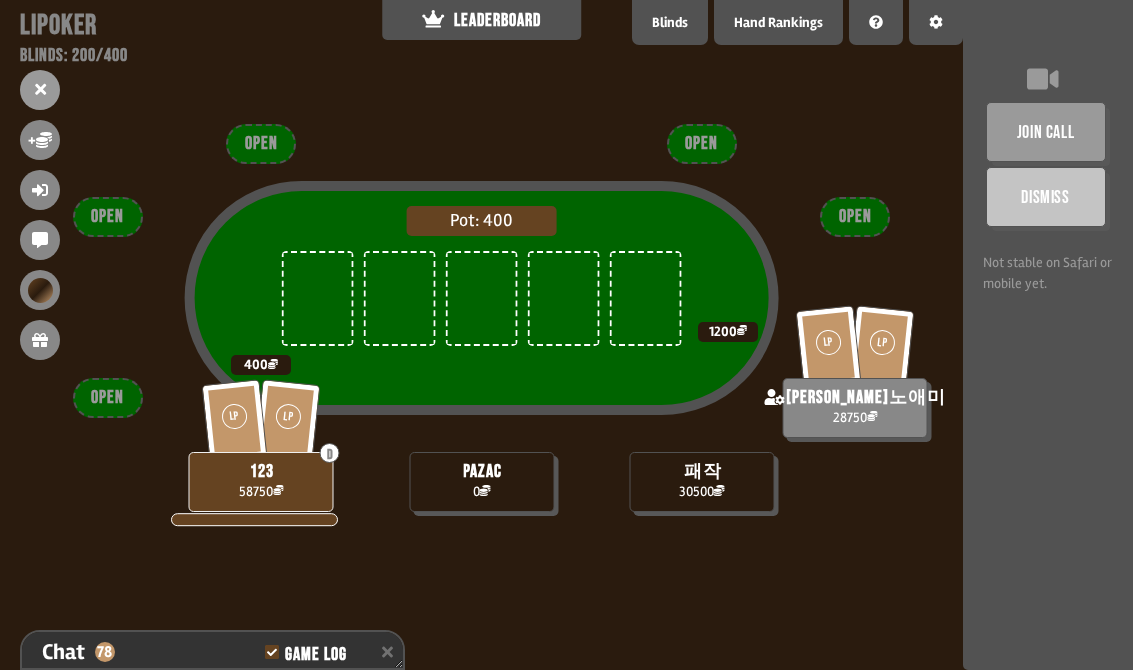 click 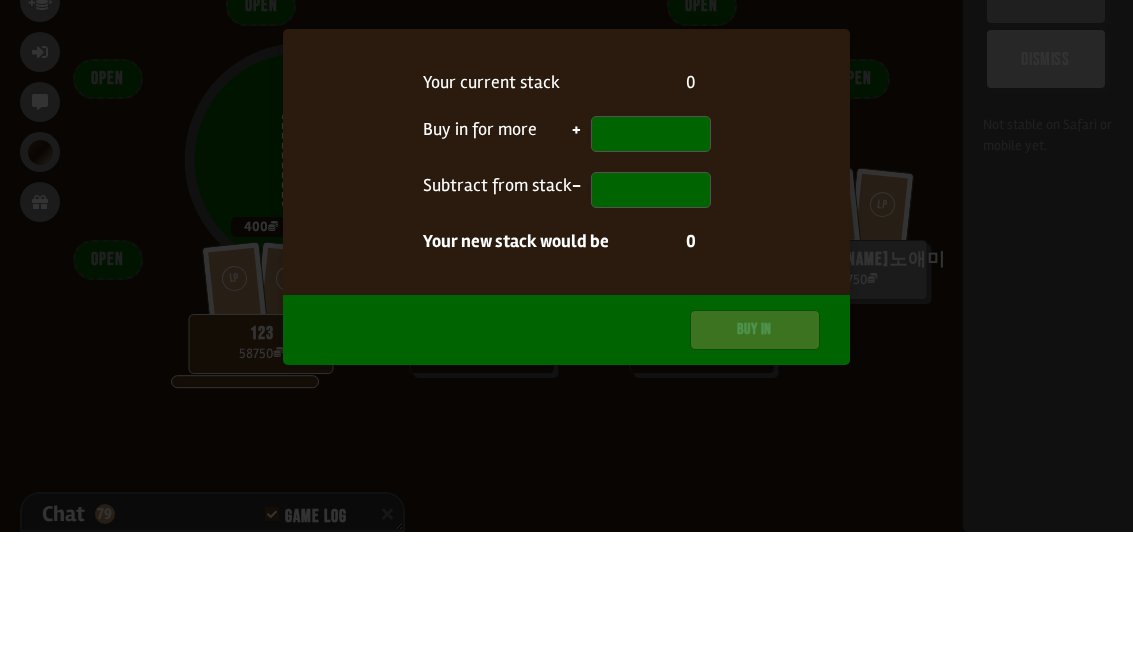 scroll, scrollTop: 2462, scrollLeft: 0, axis: vertical 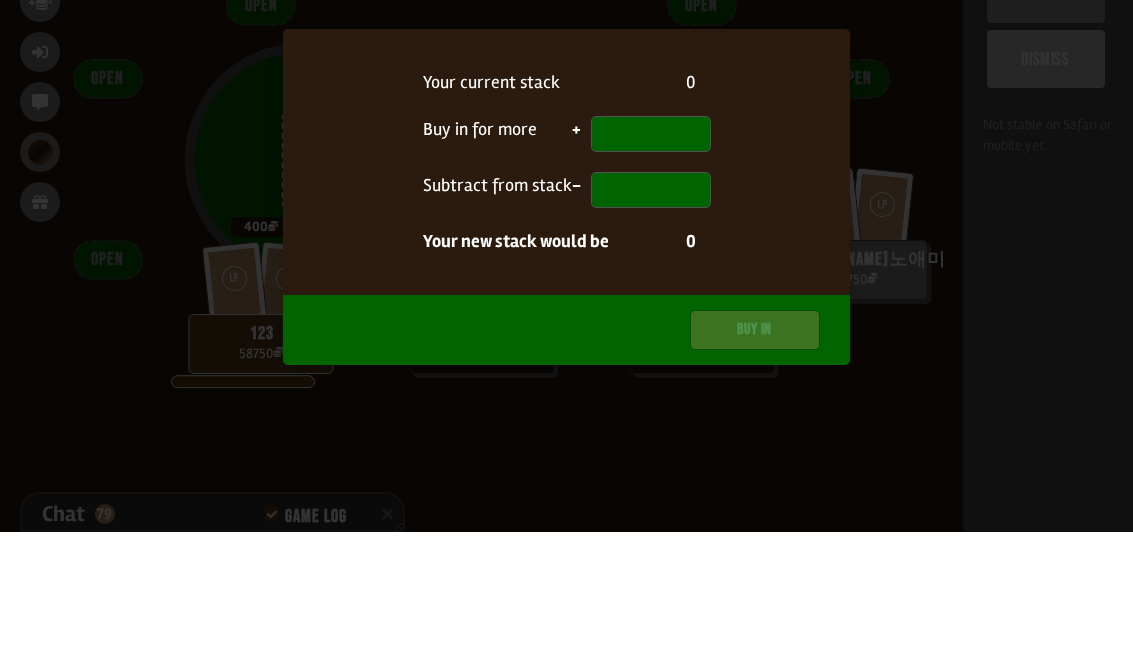 click on "Buy in for more" at bounding box center (497, 272) 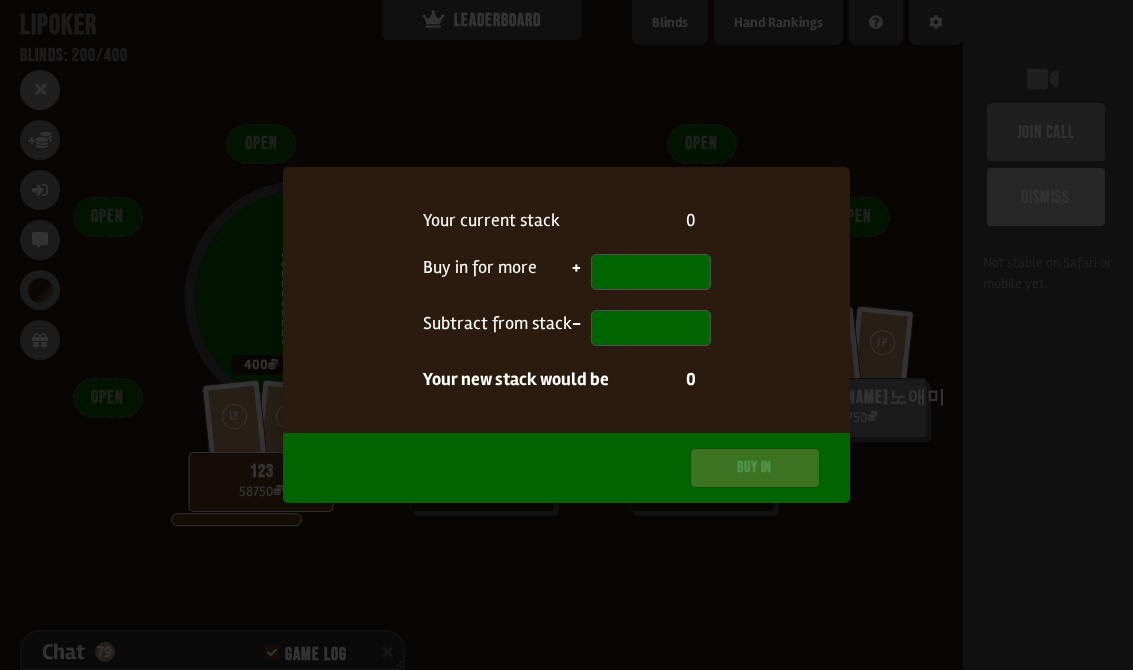 click on "Buy in for more" at bounding box center (497, 272) 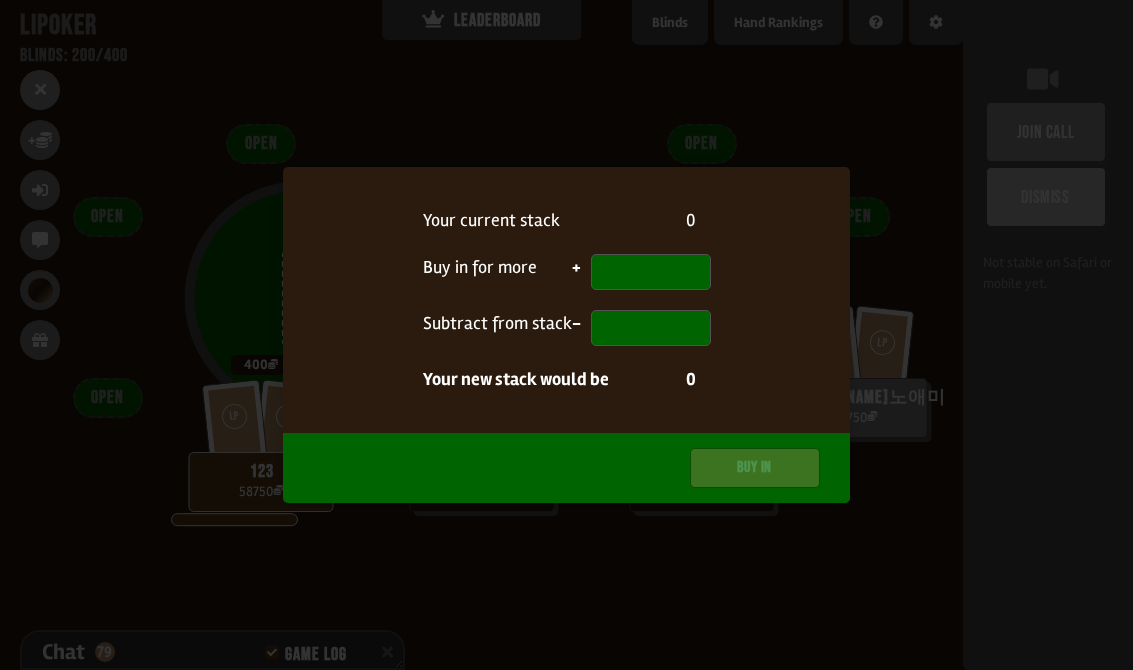 click at bounding box center (651, 272) 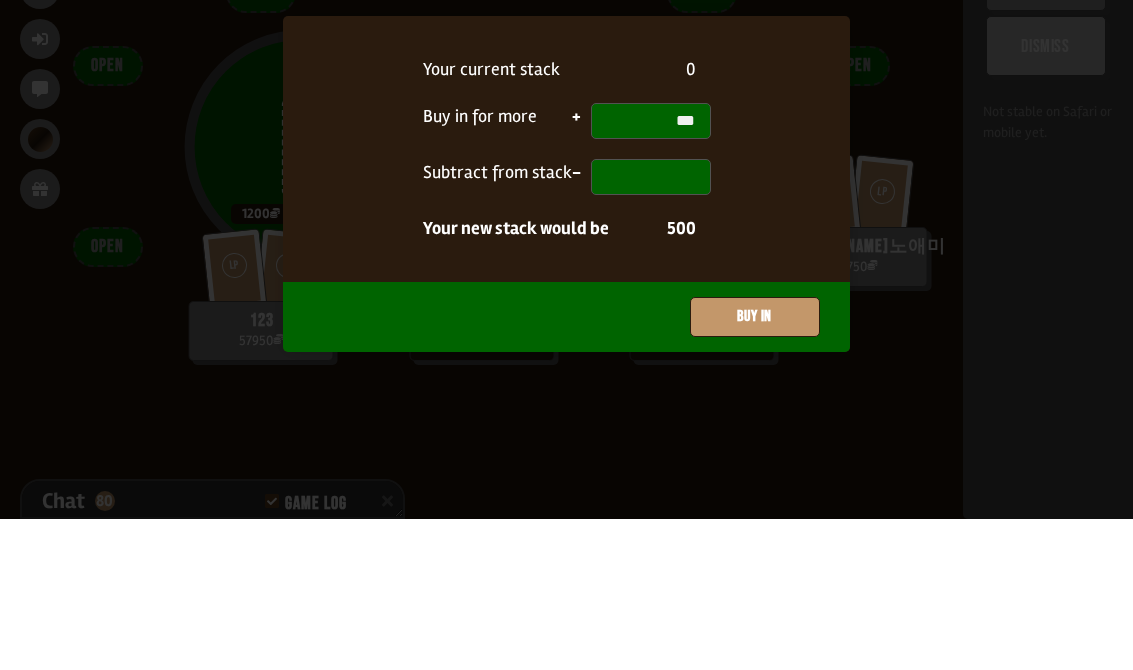 scroll, scrollTop: 2491, scrollLeft: 0, axis: vertical 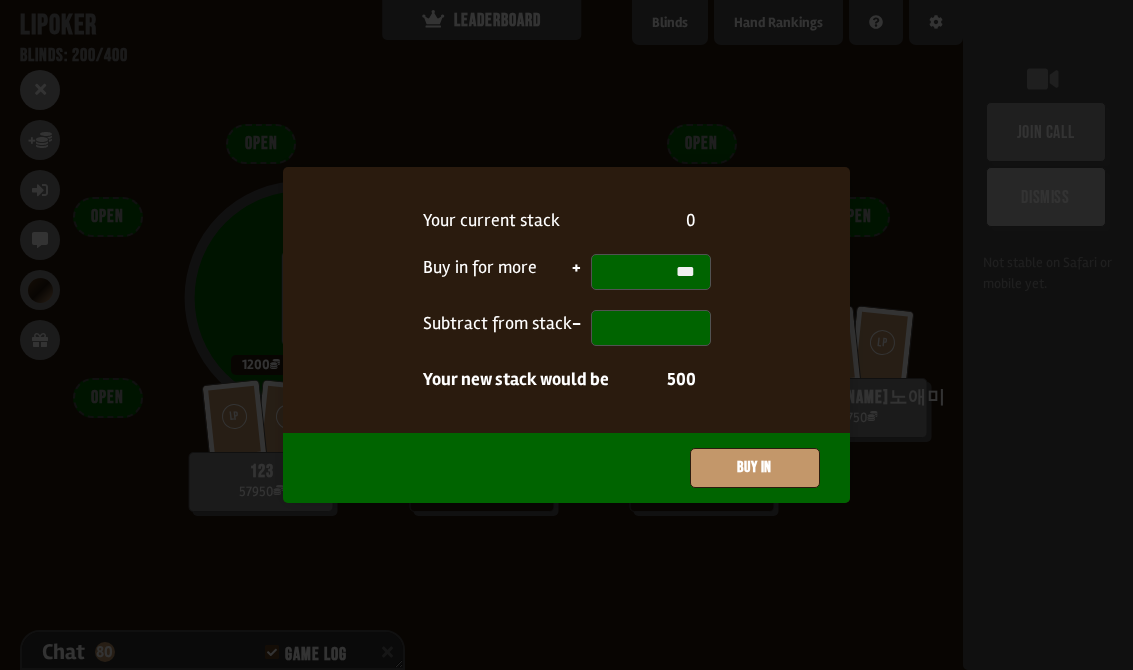type on "***" 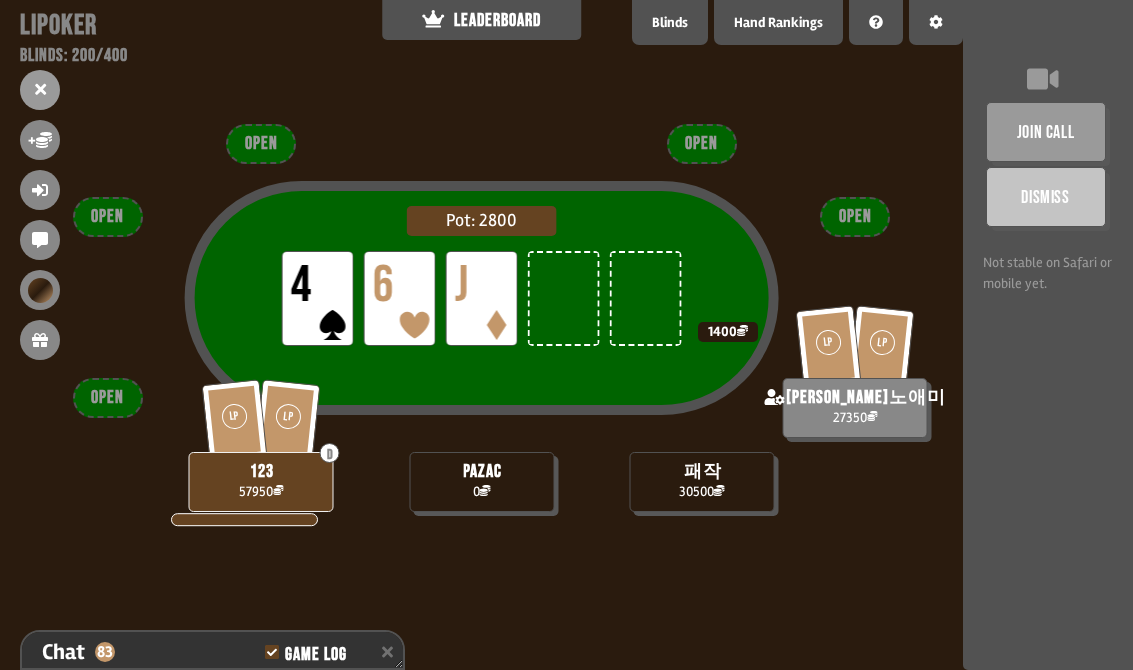 scroll, scrollTop: 2578, scrollLeft: 0, axis: vertical 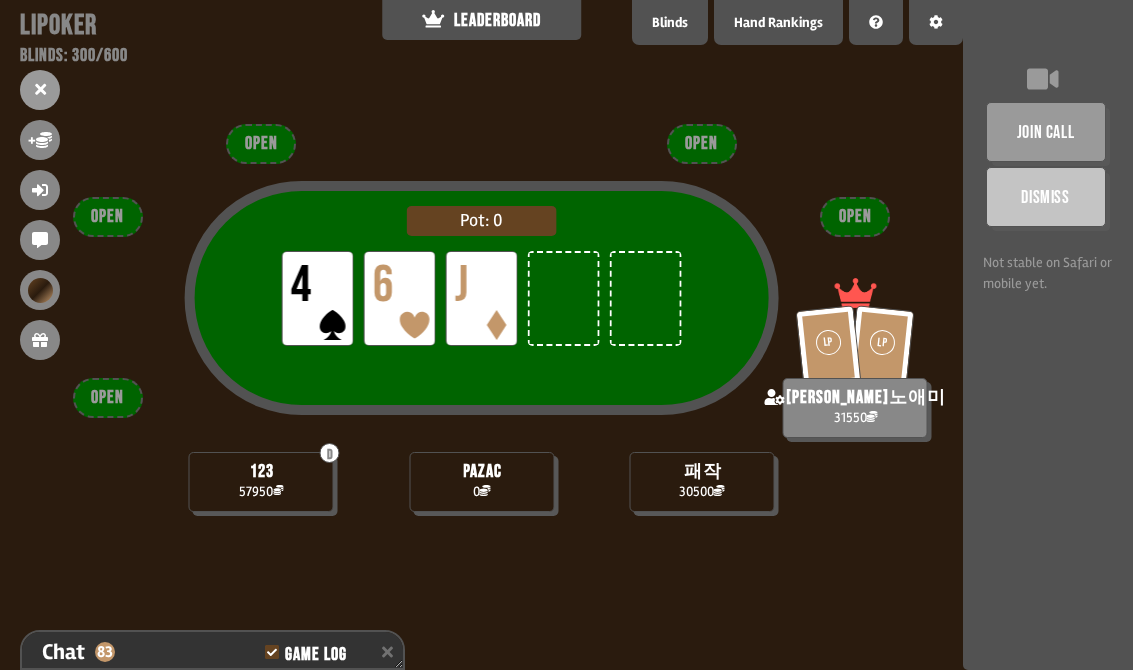type on "***" 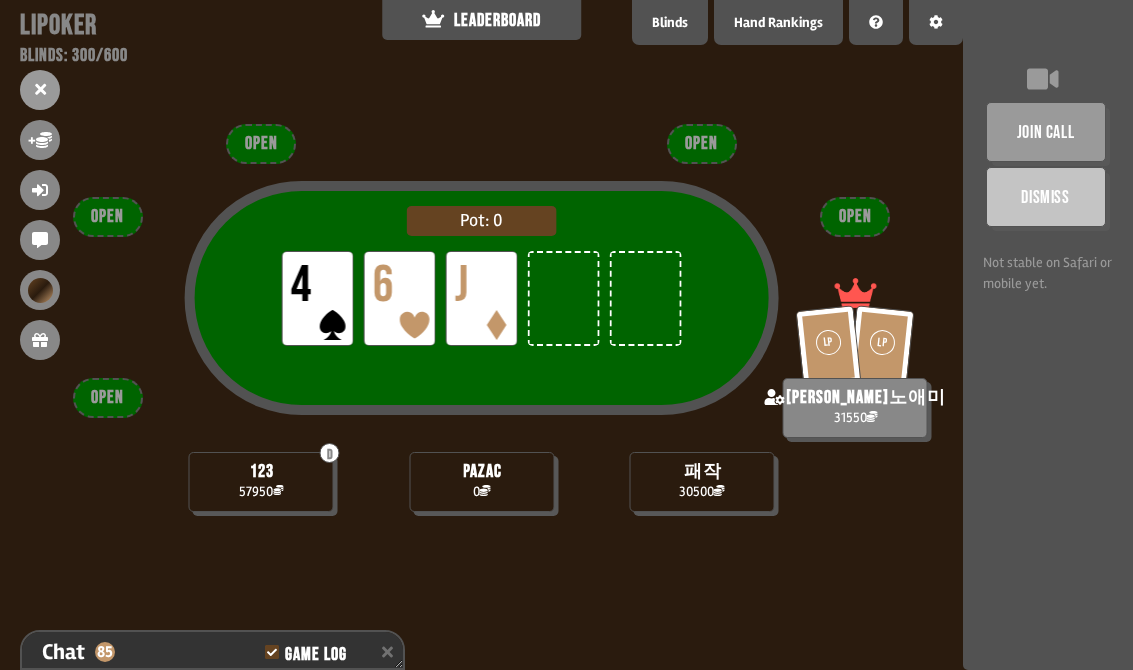 scroll, scrollTop: 2636, scrollLeft: 0, axis: vertical 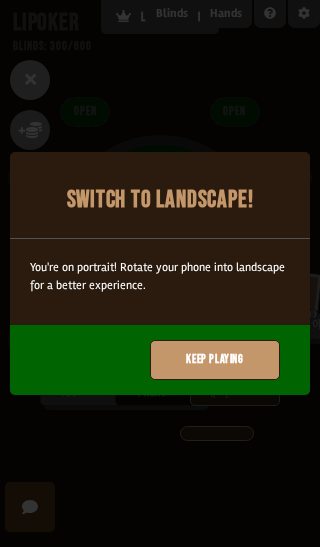 click on "Keep playing" at bounding box center (215, 360) 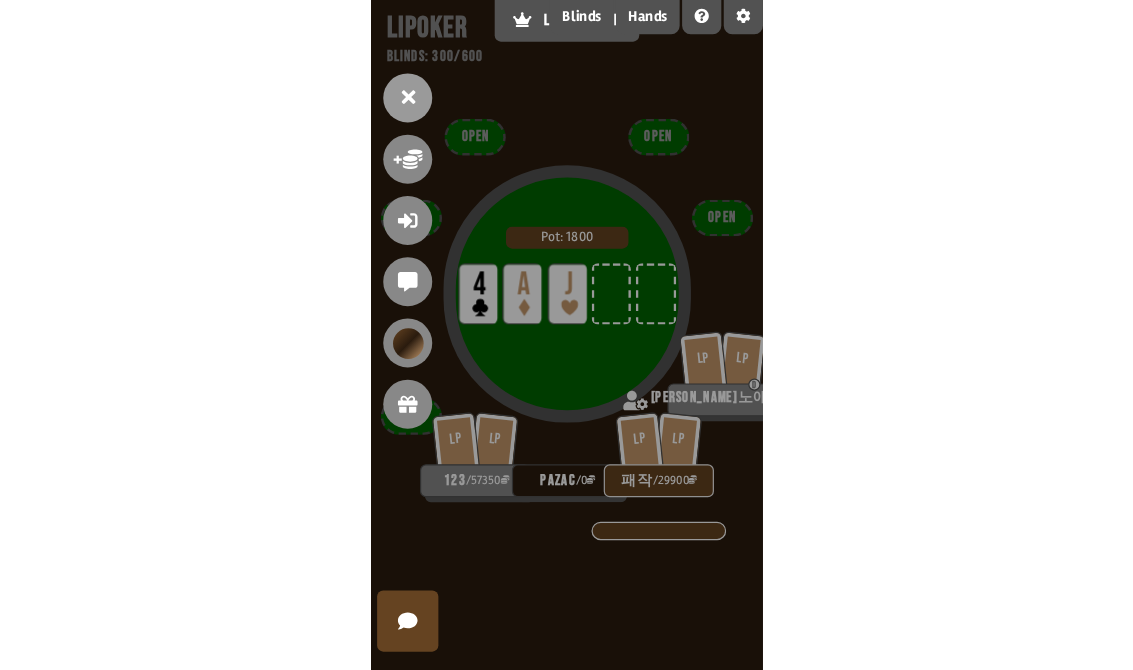 scroll, scrollTop: 31, scrollLeft: 0, axis: vertical 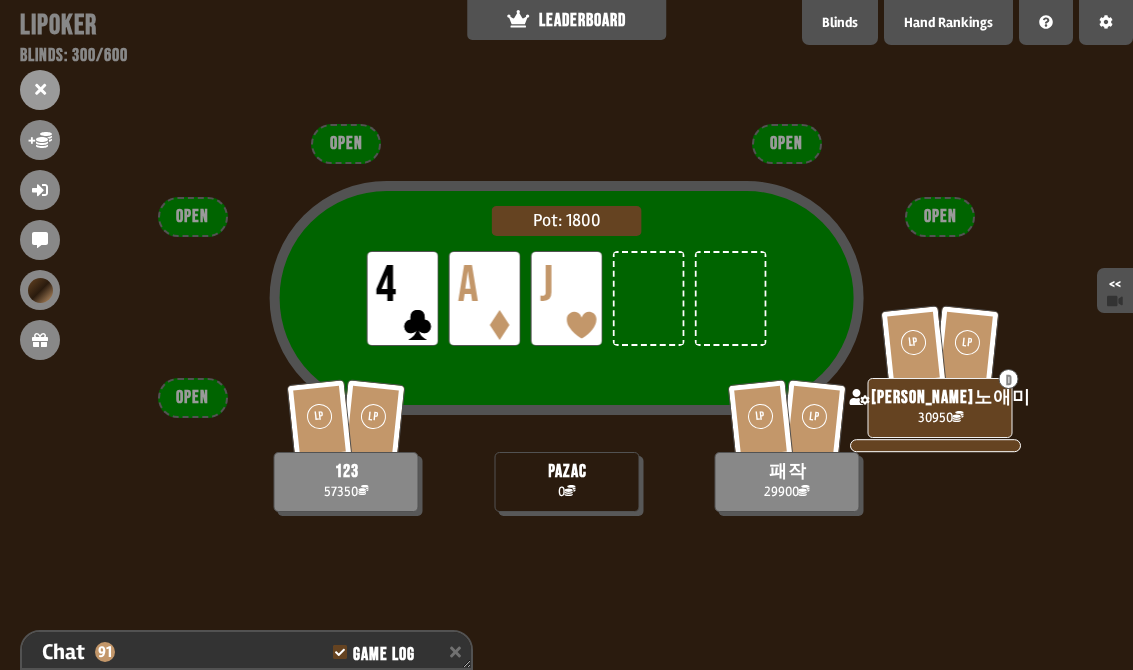 click on "<<" at bounding box center (1115, 290) 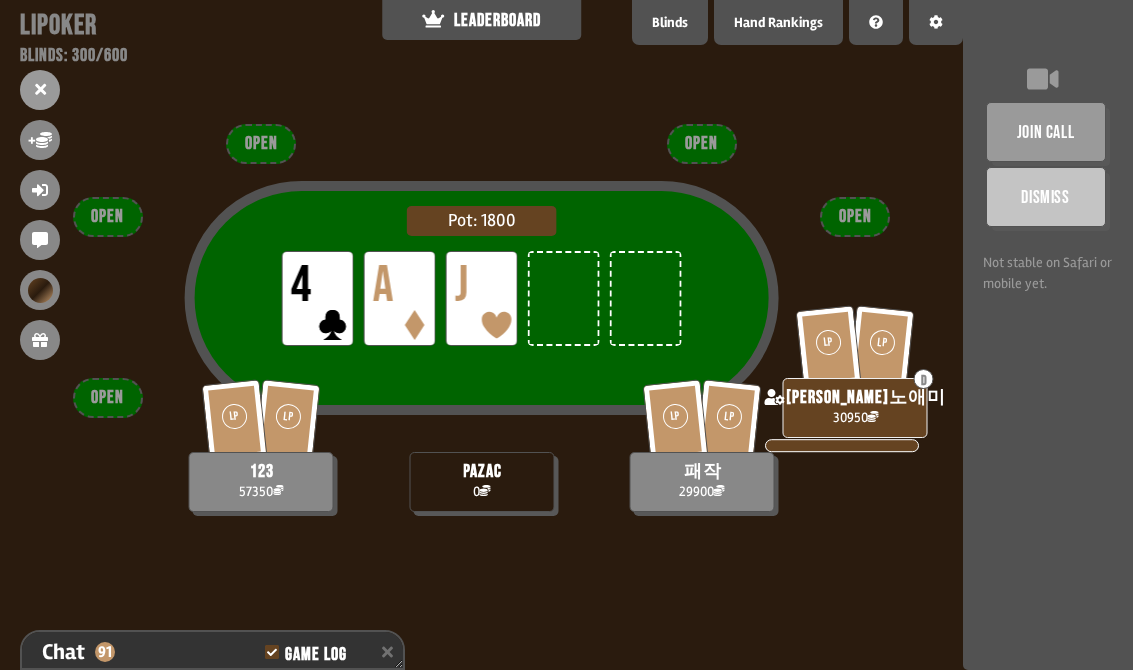 click on "join call" at bounding box center [1046, 132] 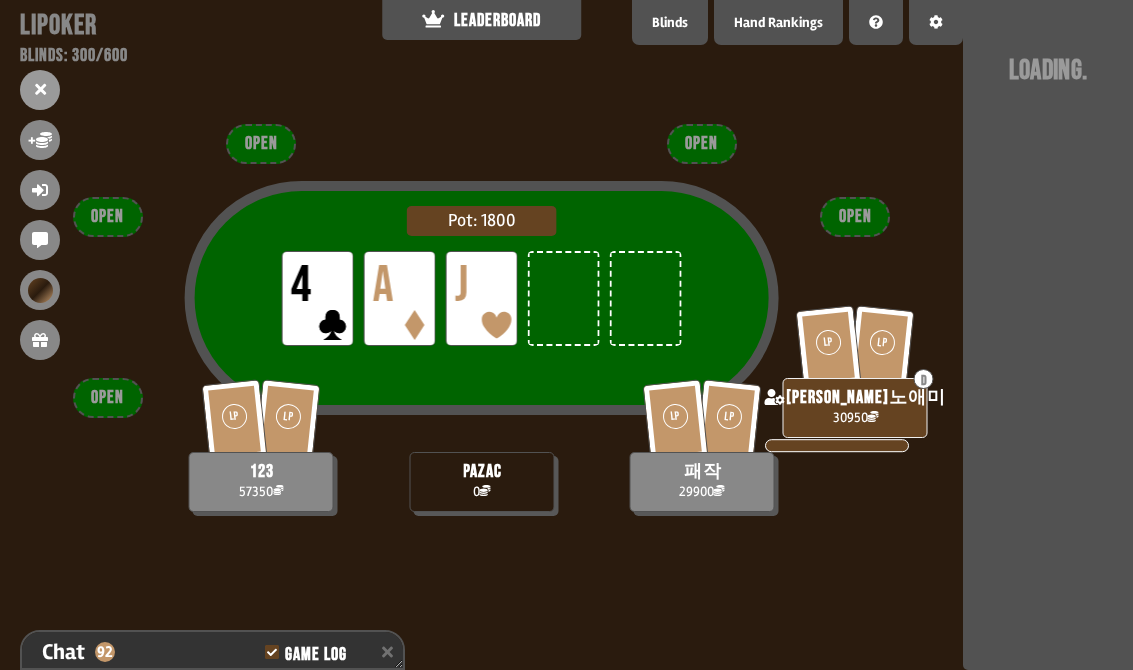 scroll, scrollTop: 2839, scrollLeft: 0, axis: vertical 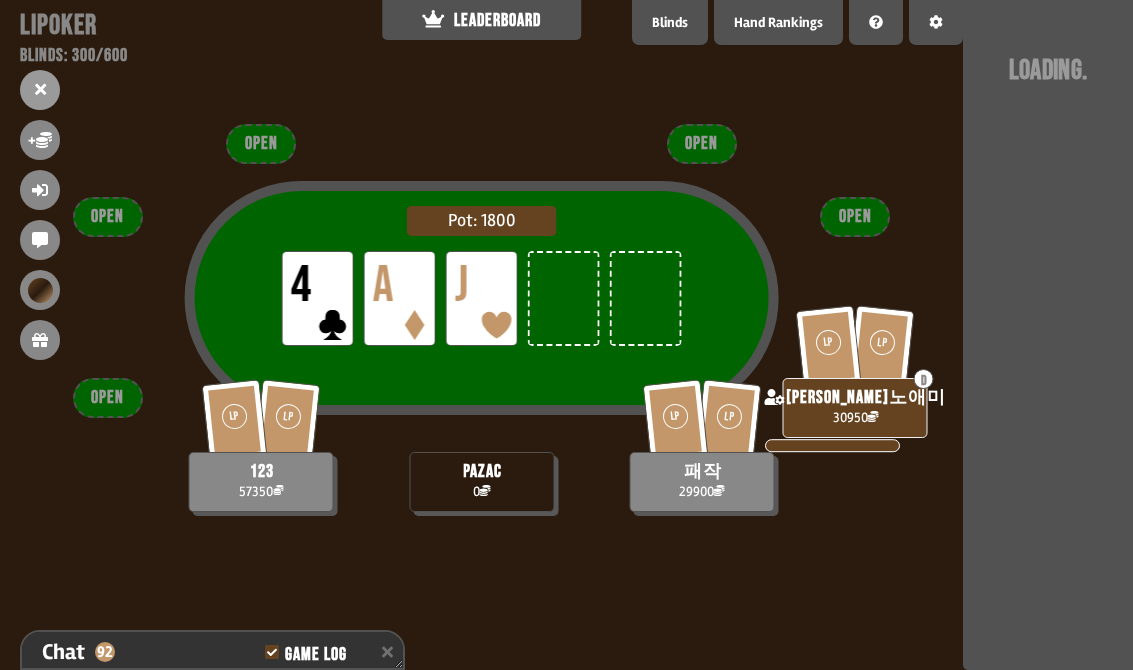 click on "Loading" at bounding box center [1048, 335] 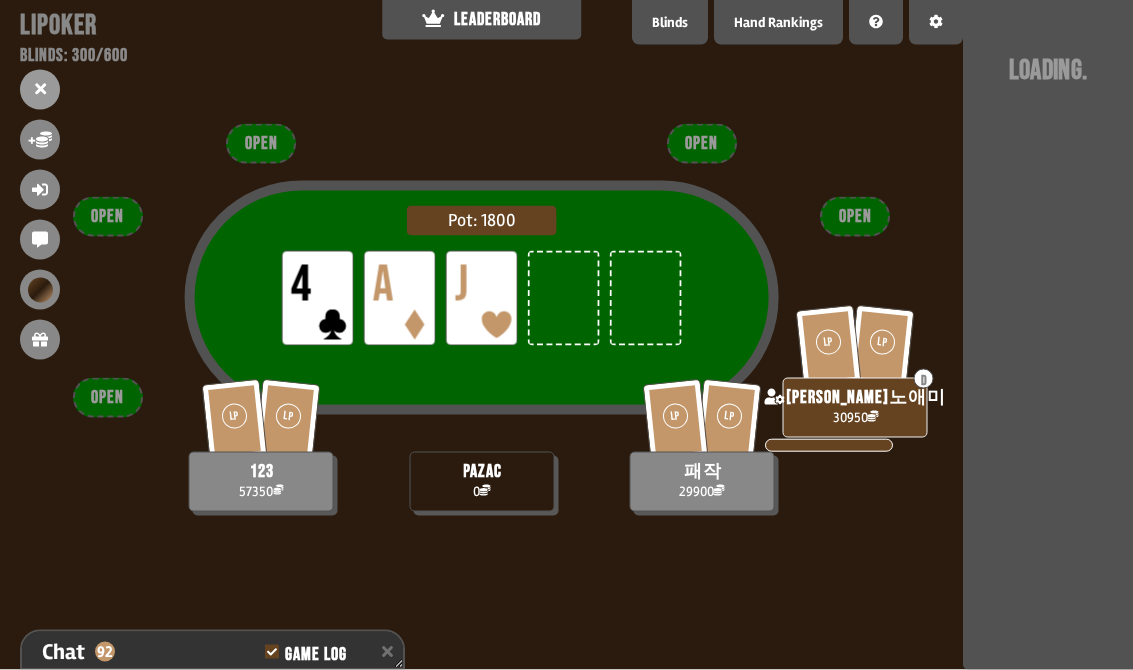 scroll, scrollTop: 28, scrollLeft: 0, axis: vertical 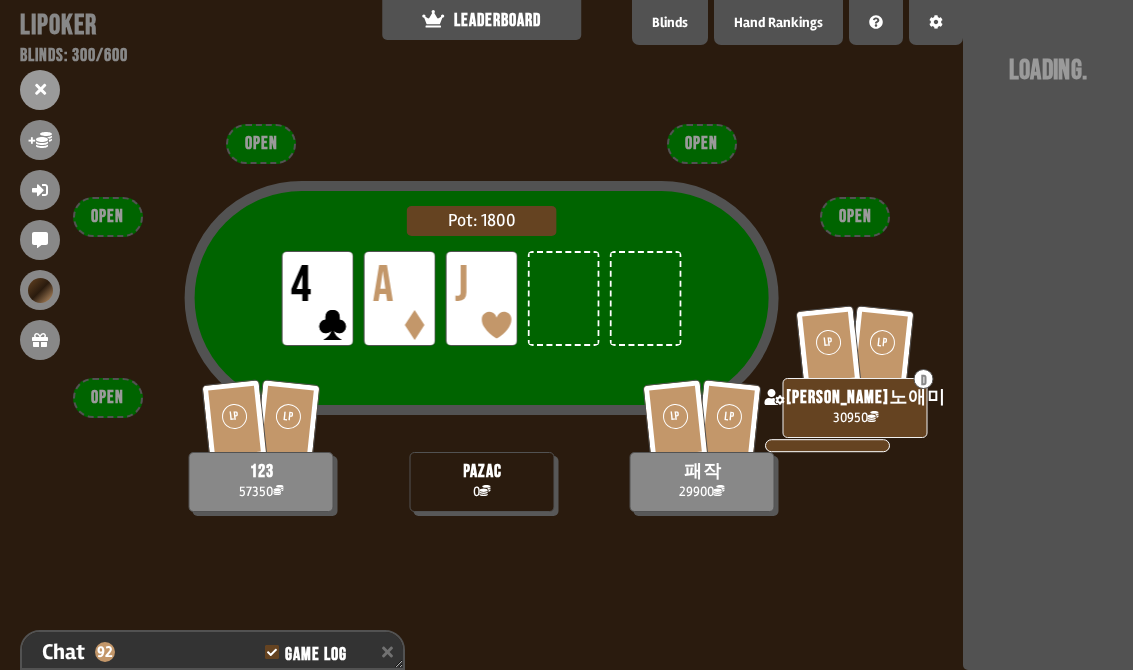 click on "Pot: 1800   LP 4 LP A LP J LP LP 123 57350  LP LP D [PERSON_NAME]노애미 30950  pazac 0  LP LP 패작 29900  OPEN OPEN OPEN OPEN OPEN" at bounding box center (481, 335) 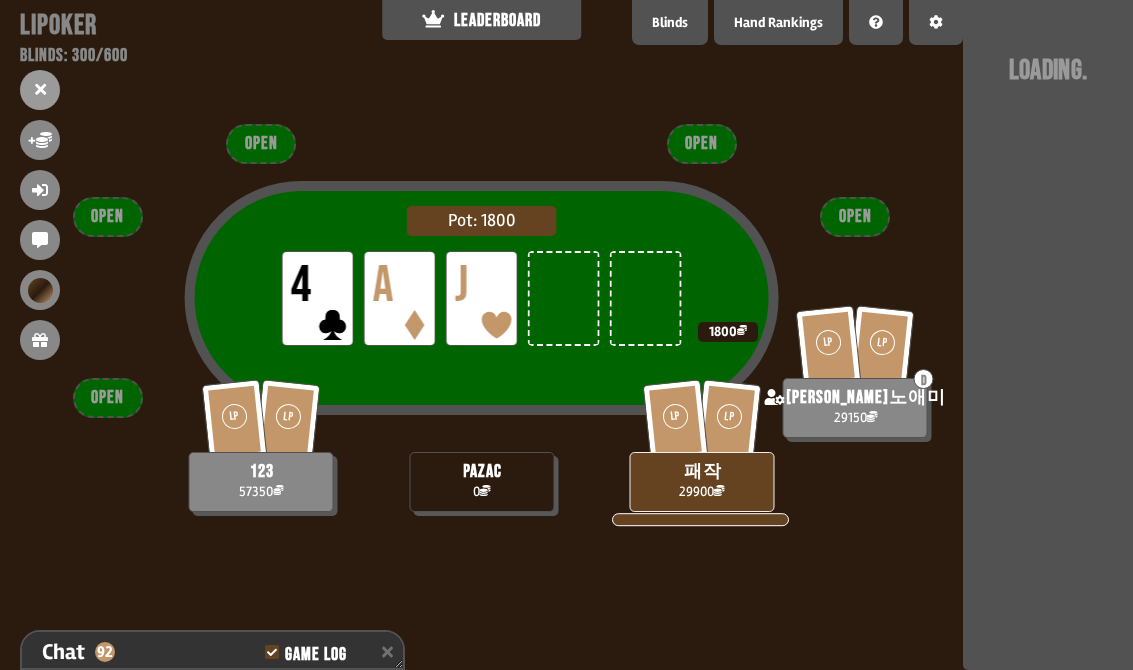 scroll, scrollTop: 31, scrollLeft: 0, axis: vertical 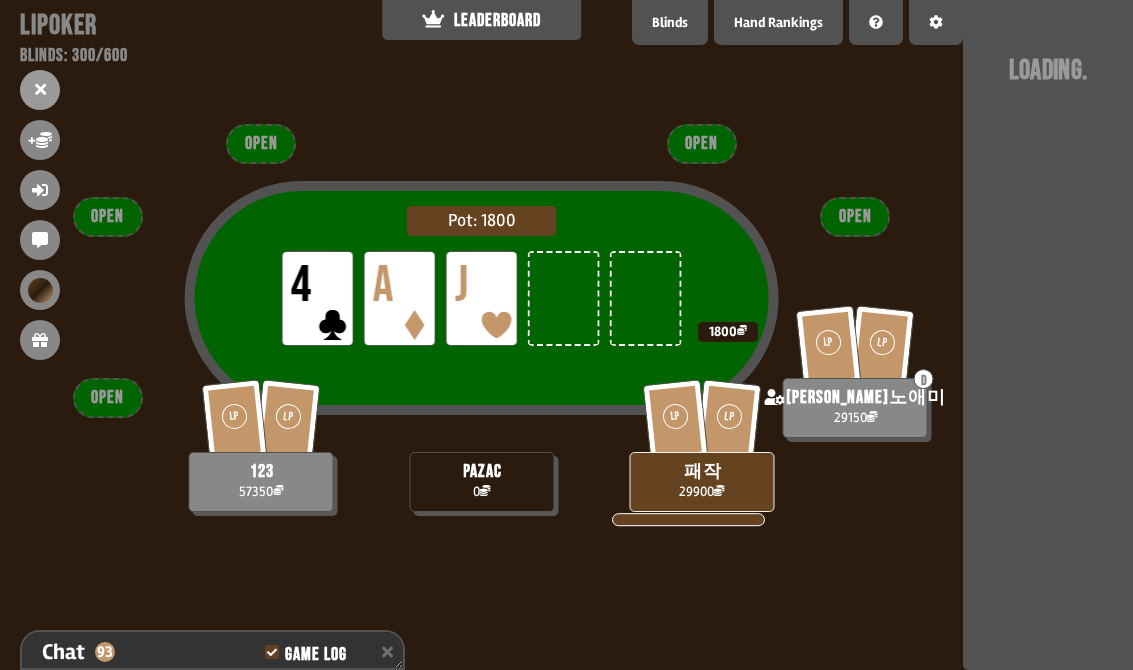 click on "Pot: 1800   LP 4 LP A LP J LP LP 123 57350  LP LP D [PERSON_NAME]노애미 29150  1800  pazac 0  LP LP 패작 29900  OPEN OPEN OPEN OPEN OPEN" at bounding box center (481, 335) 